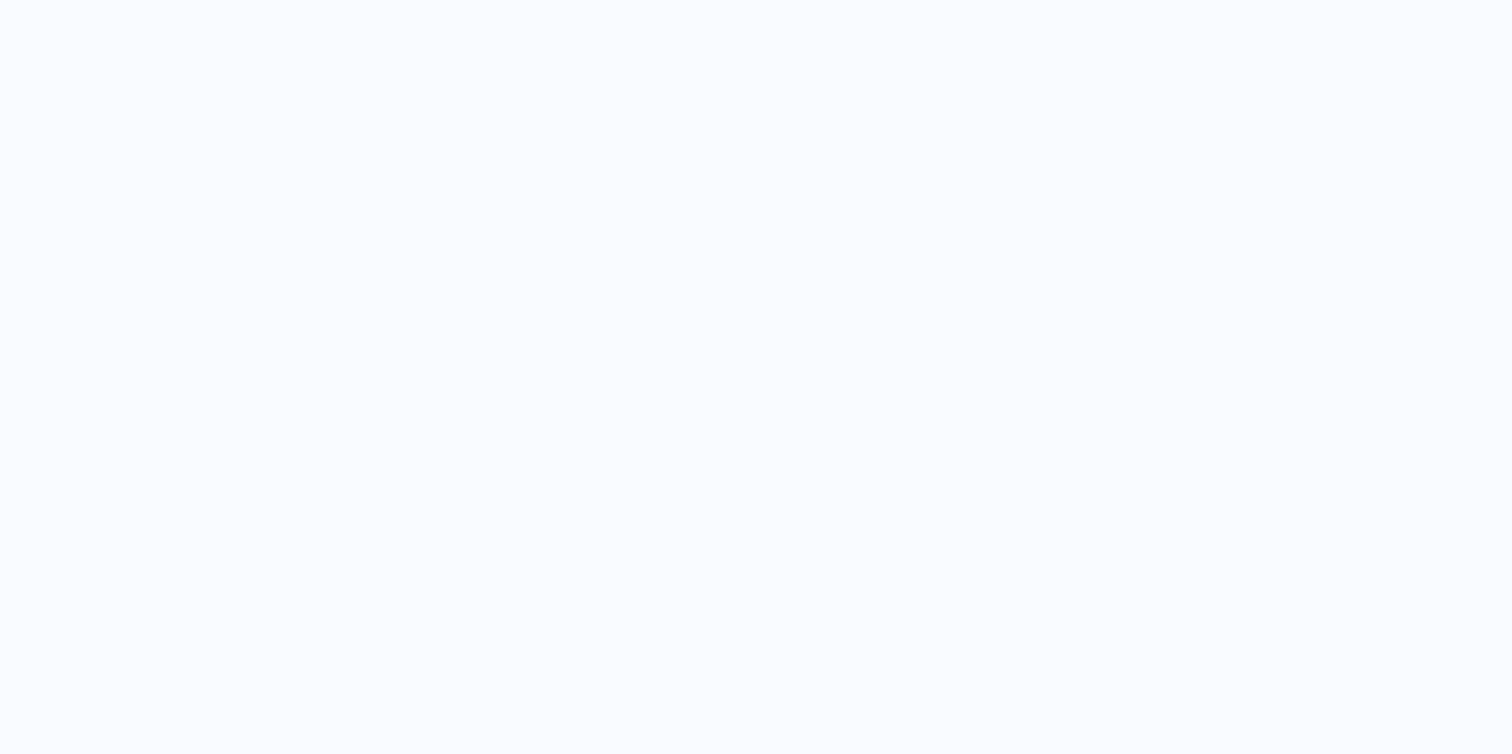 scroll, scrollTop: 0, scrollLeft: 0, axis: both 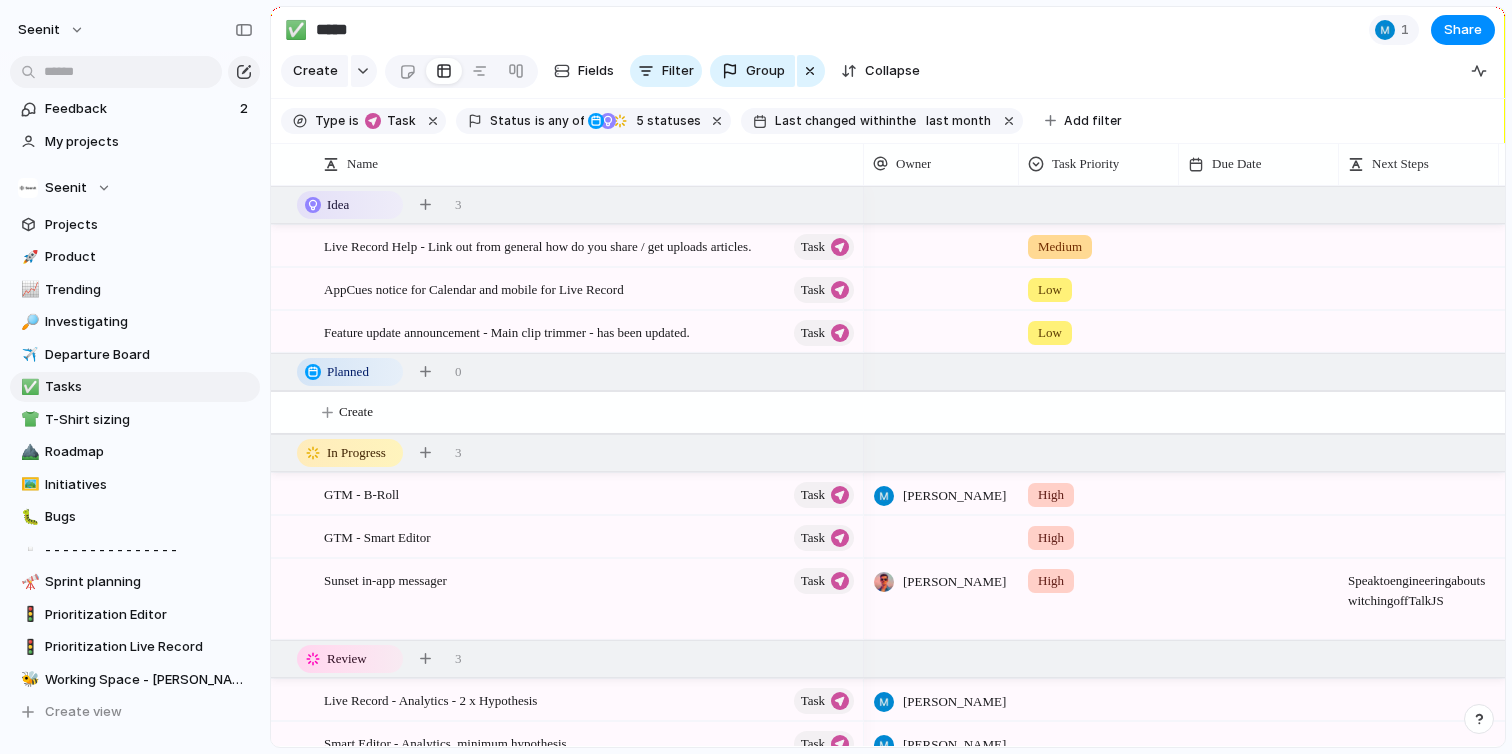 click on "Keep using Index You're approaching the free limit of 300 work items Upgrade plan" at bounding box center (135, 680) 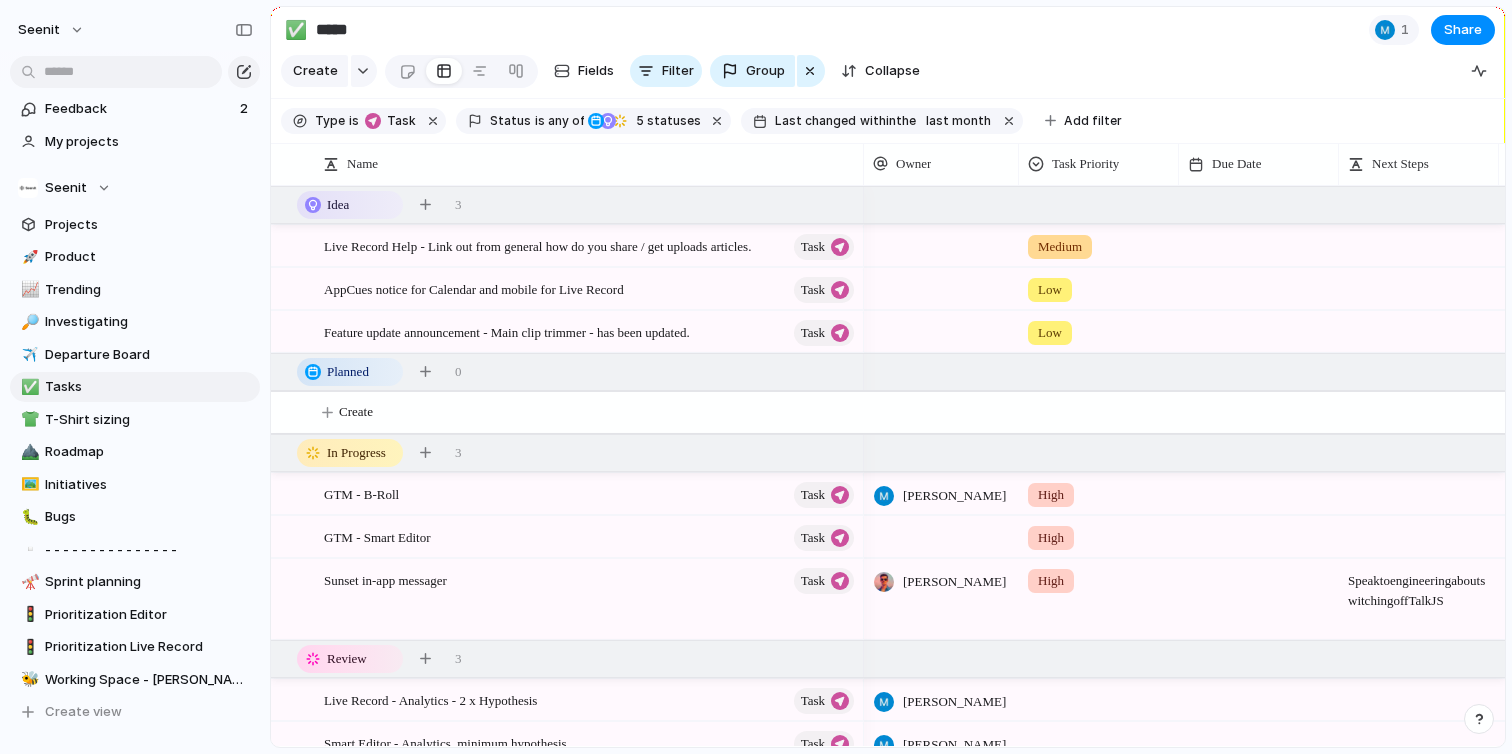 click on "Keep using Index You're approaching the free limit of 300 work items Upgrade plan" at bounding box center [135, 680] 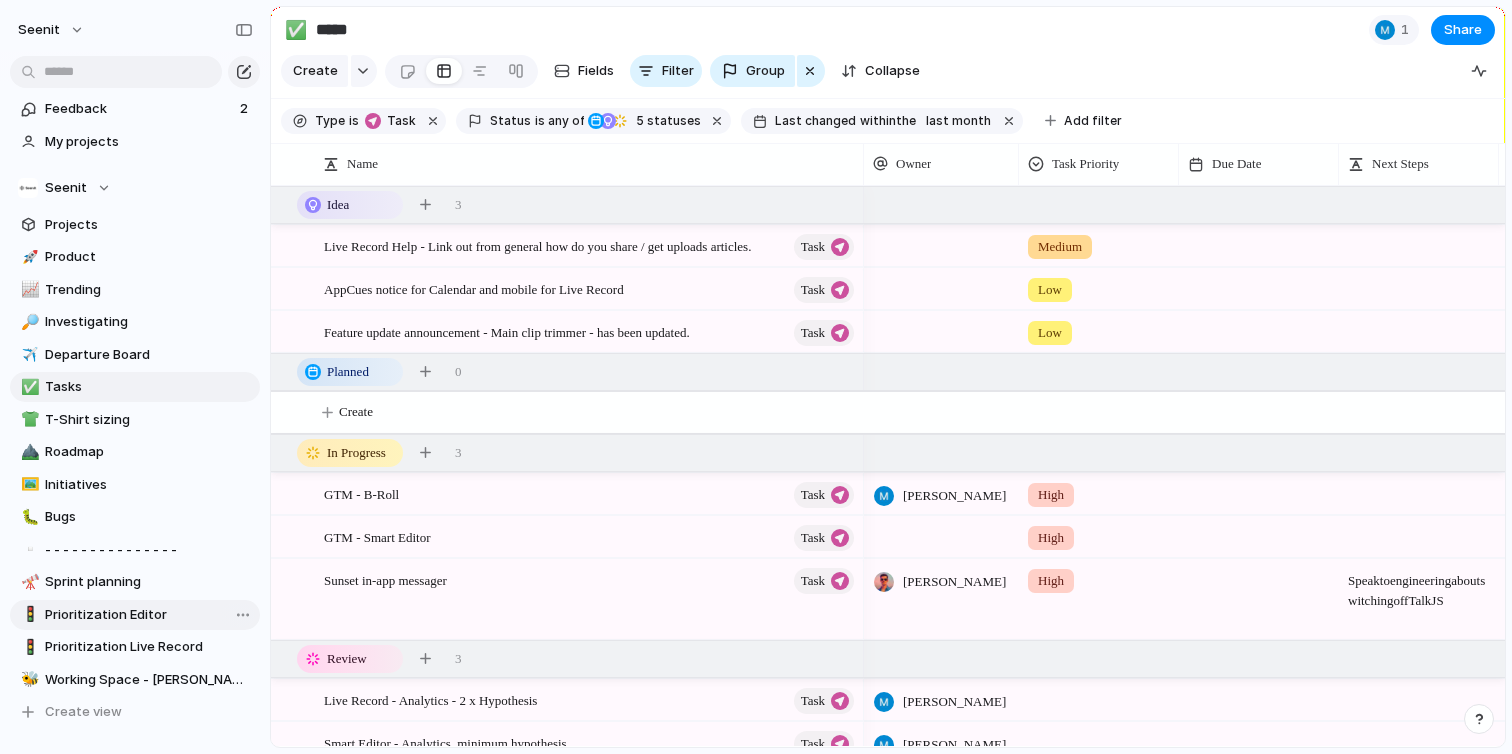 click on "🚦 Prioritization Editor" at bounding box center [135, 615] 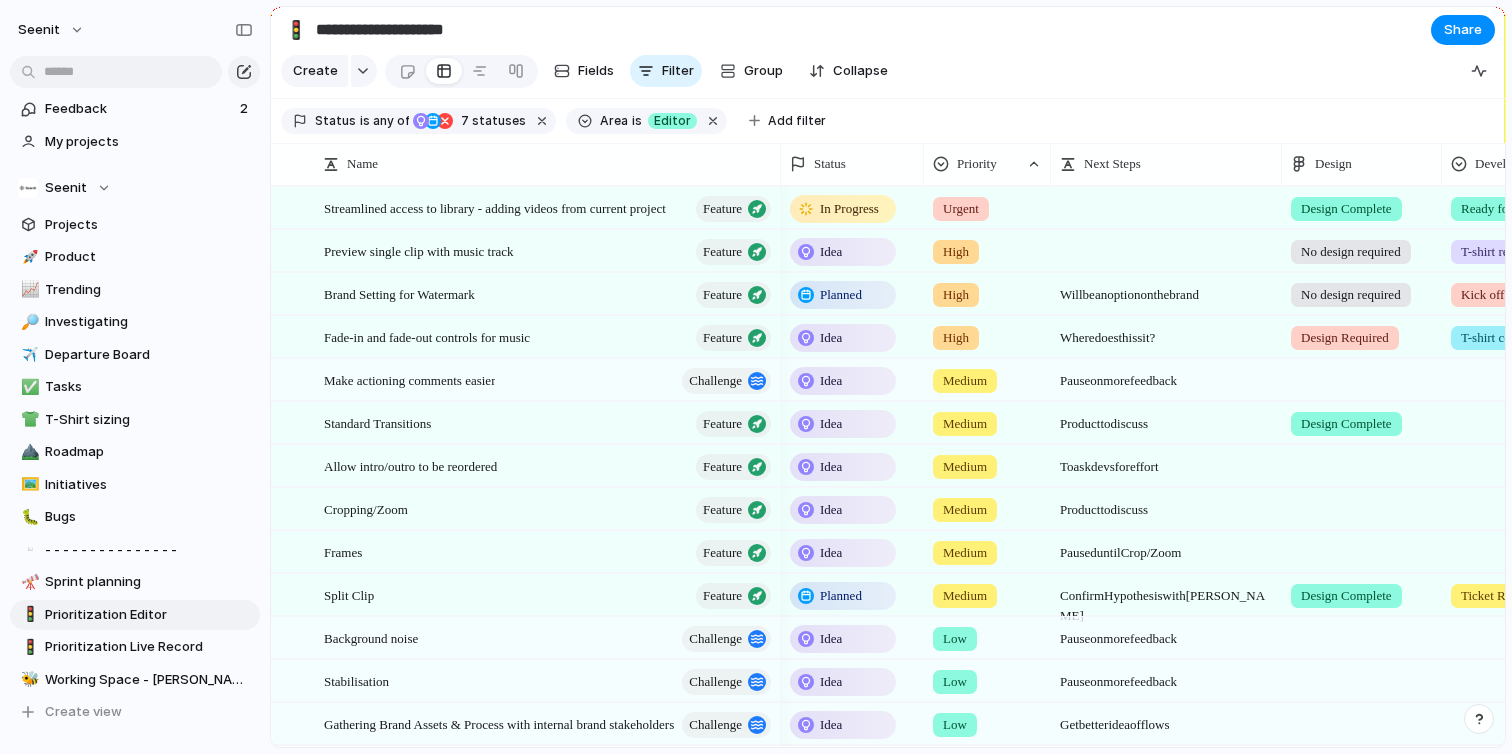 click on "Keep using Index You're approaching the free limit of 300 work items Upgrade plan" at bounding box center [135, 680] 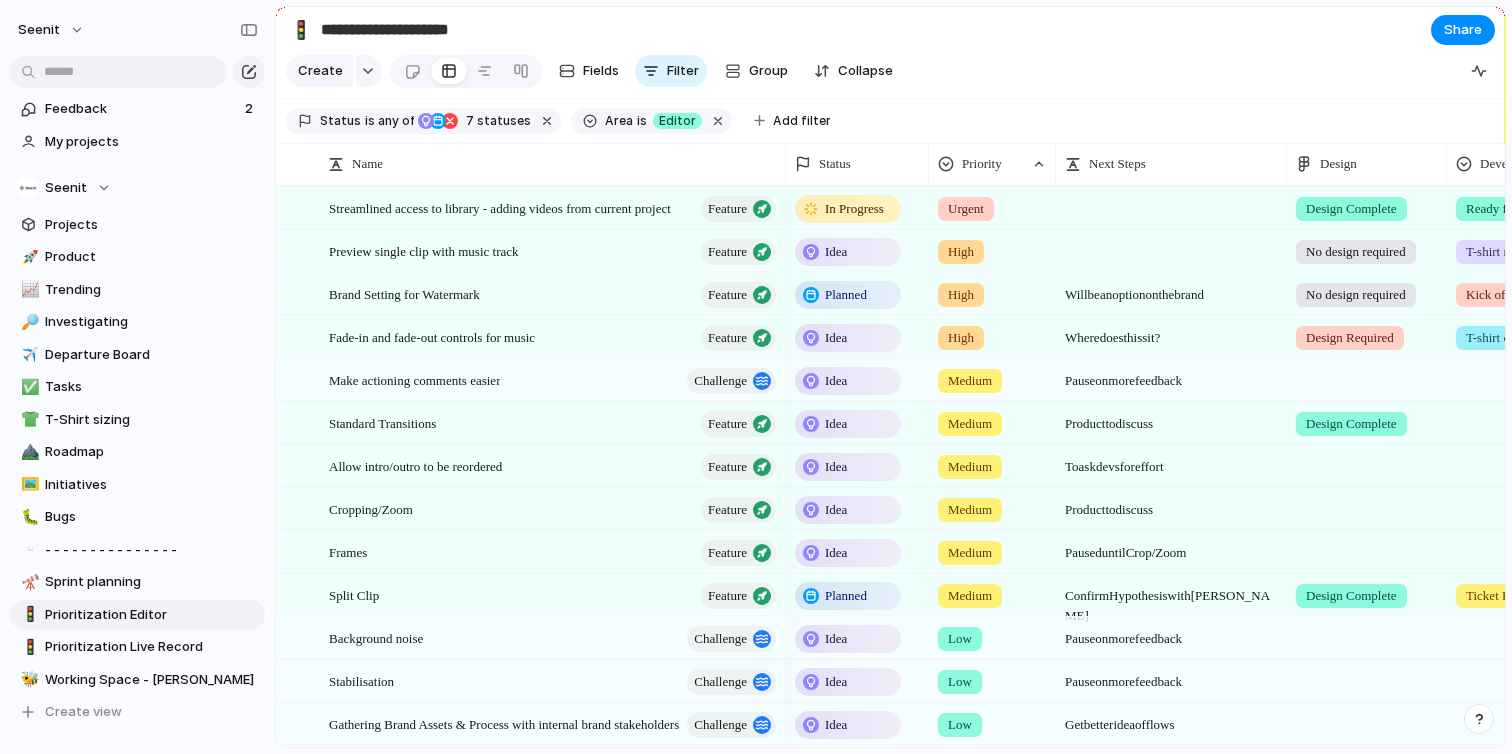 drag, startPoint x: 268, startPoint y: 747, endPoint x: 277, endPoint y: 813, distance: 66.61081 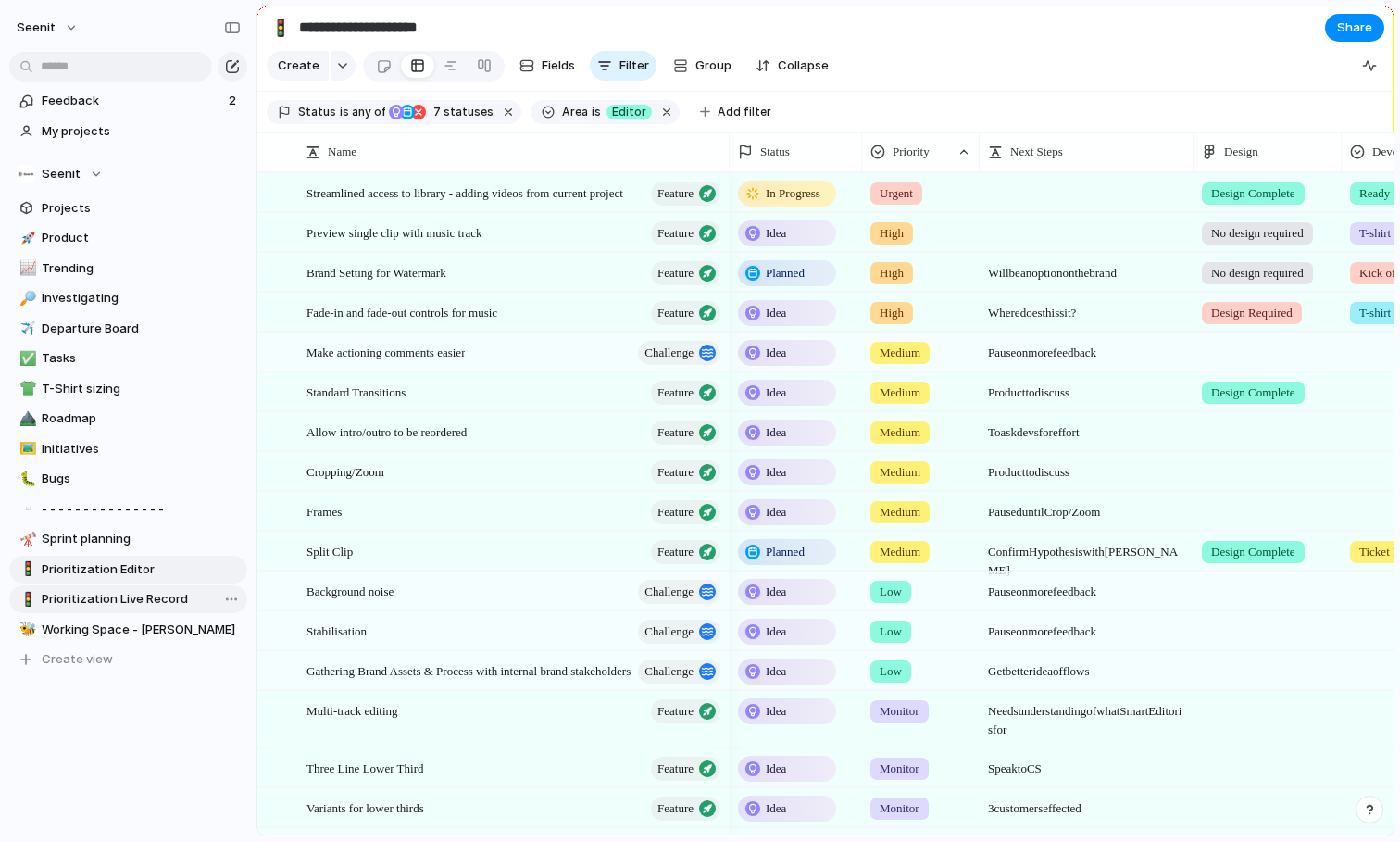 click on "Prioritization Live Record" at bounding box center (141, 599) 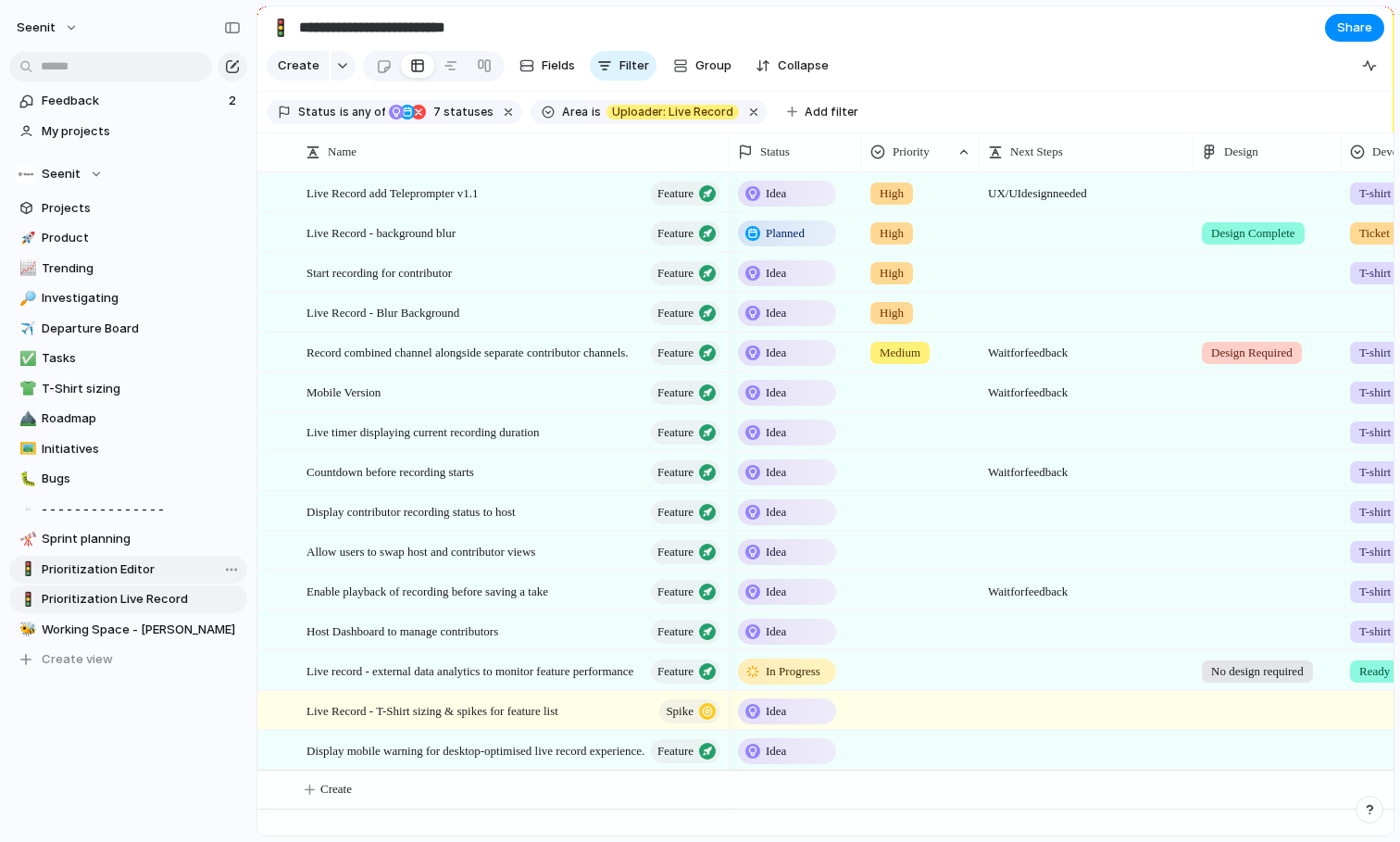 click on "🚦 Prioritization Editor" at bounding box center (128, 570) 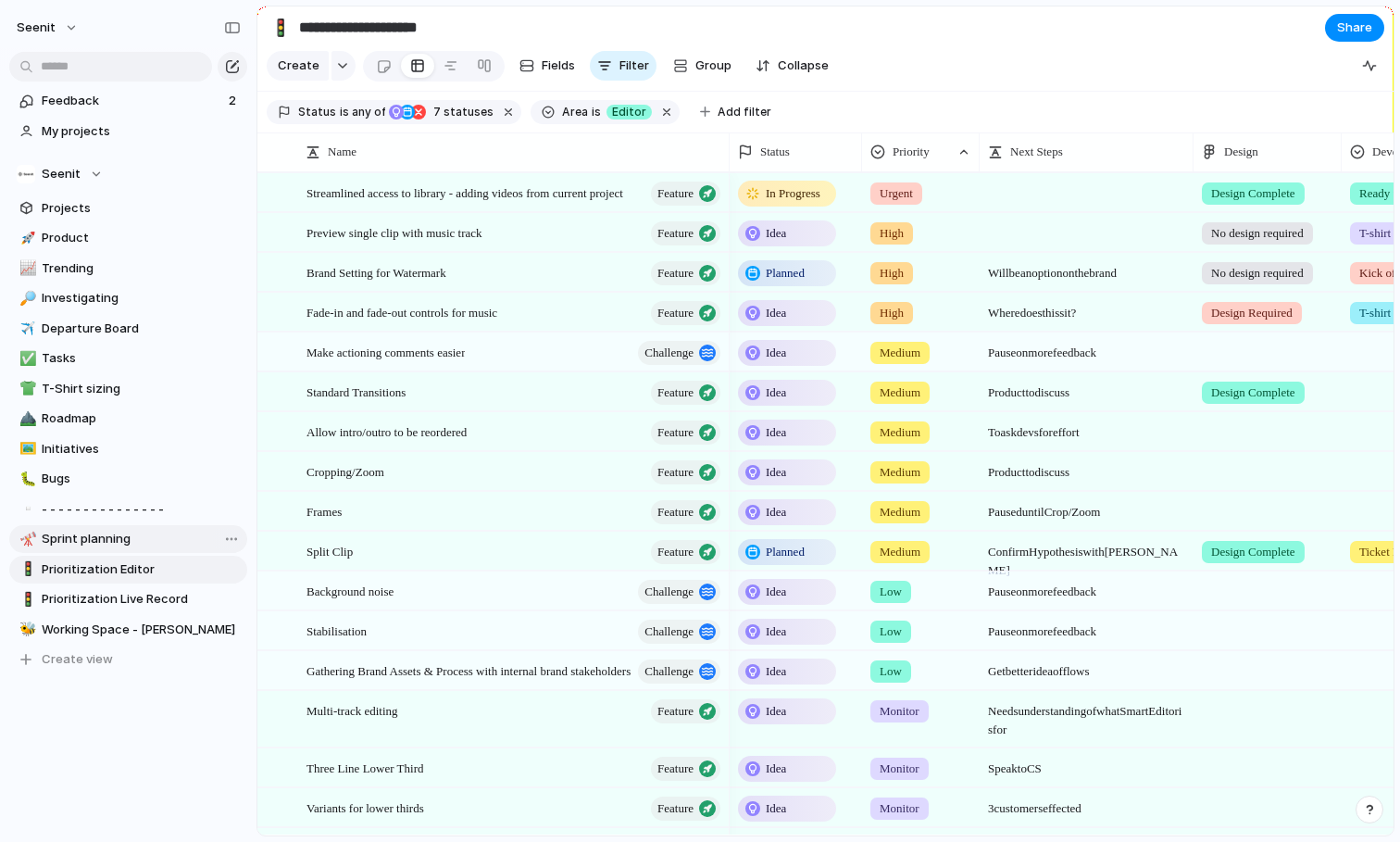 click on "Sprint planning" at bounding box center [141, 539] 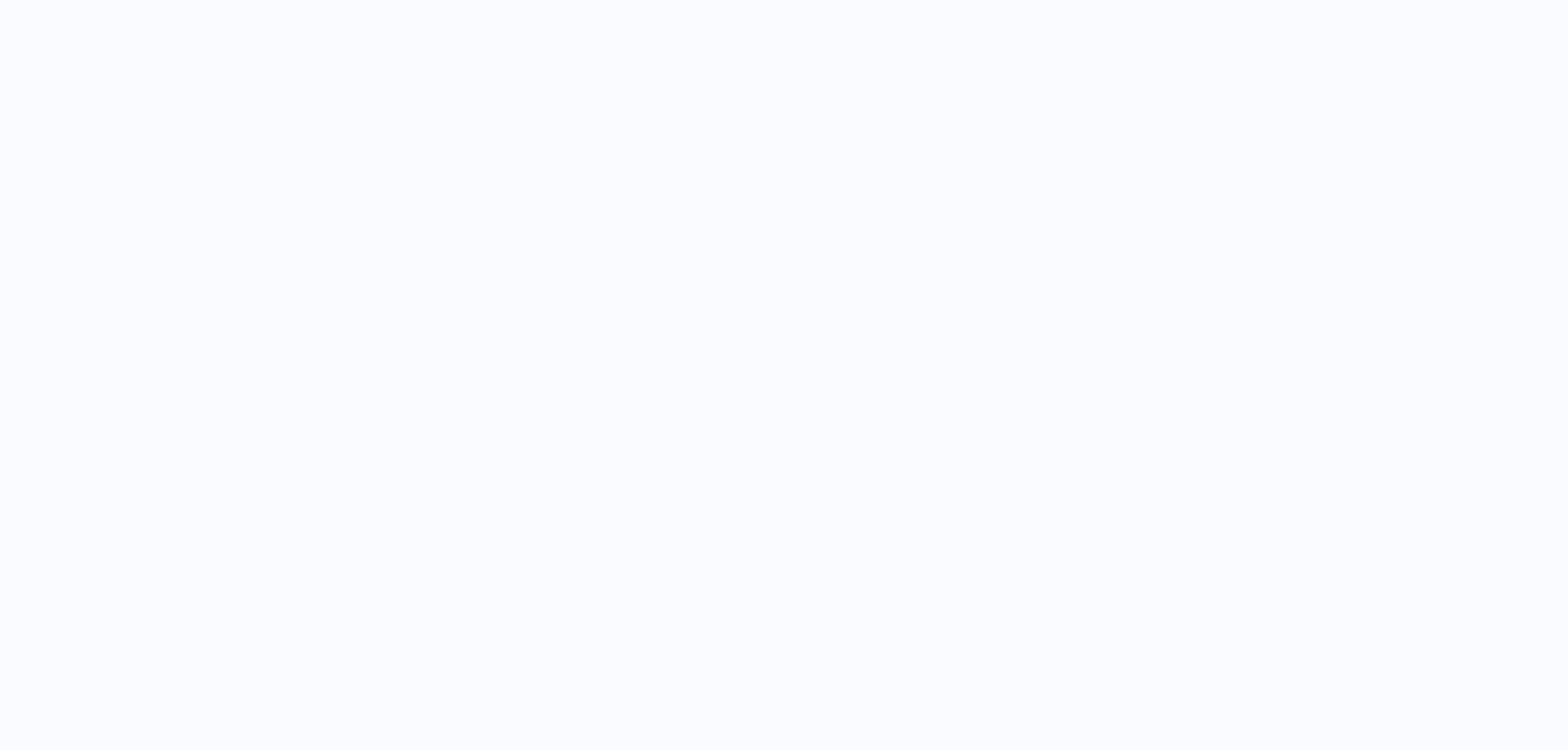 scroll, scrollTop: 0, scrollLeft: 0, axis: both 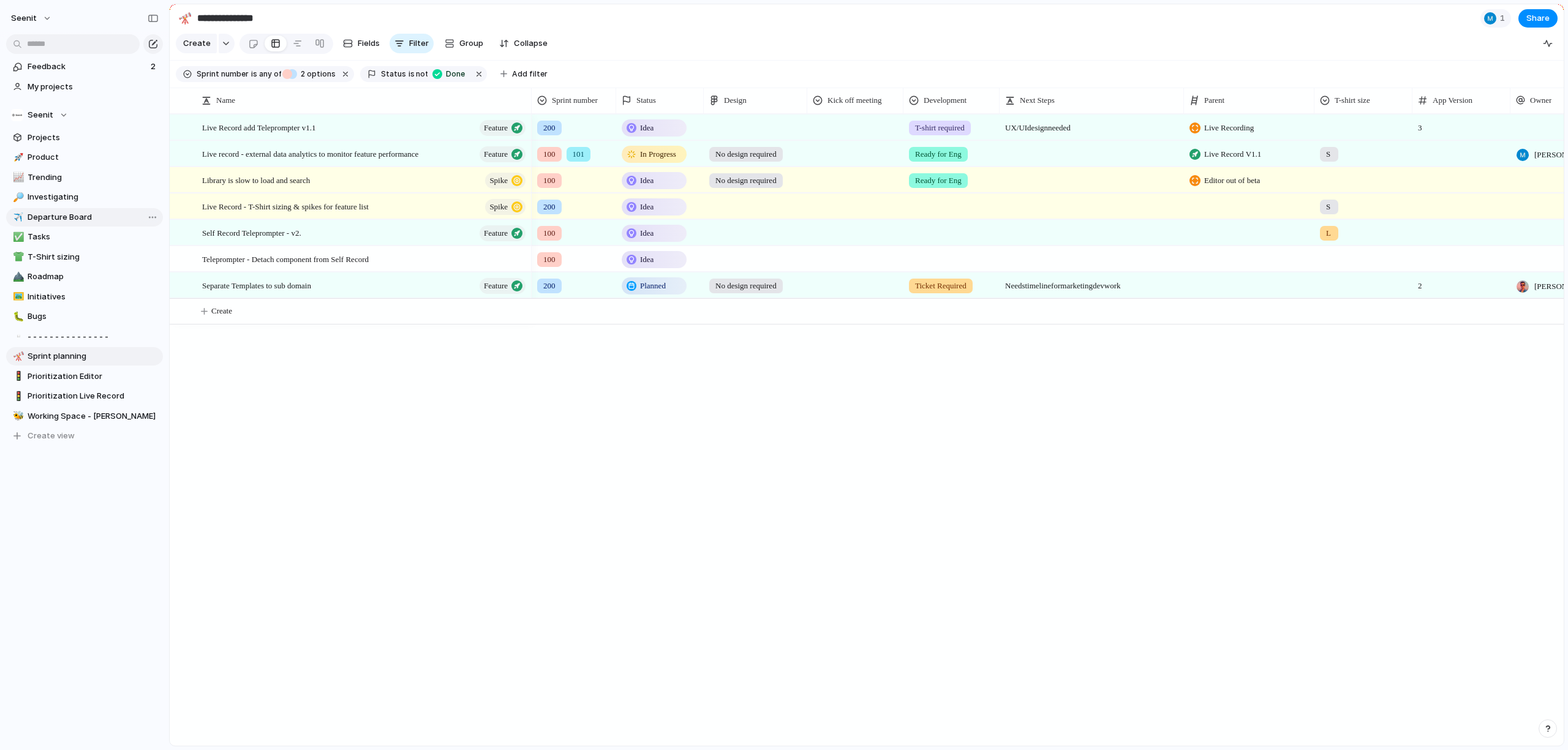 click on "Departure Board" at bounding box center [93, 217] 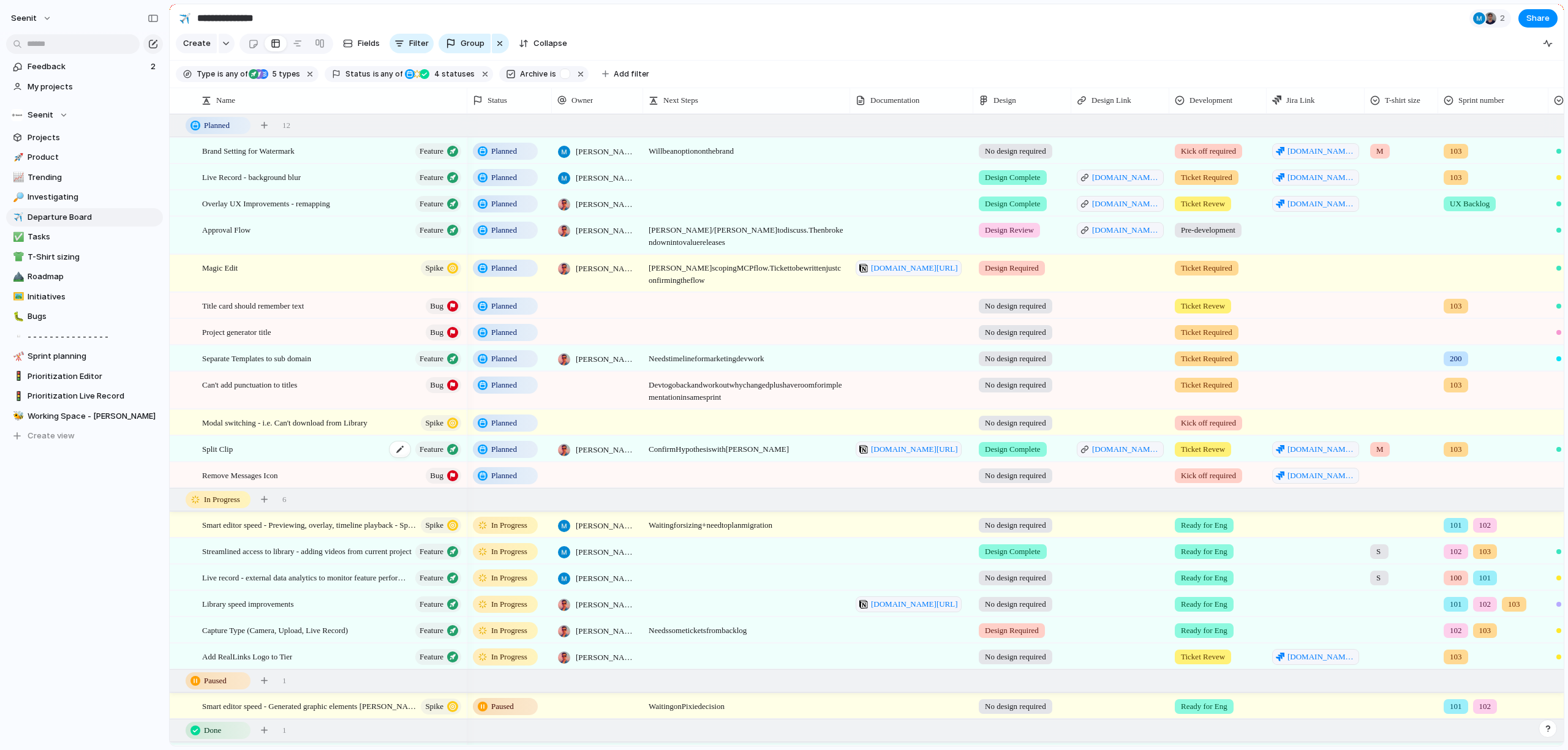 scroll, scrollTop: 23, scrollLeft: 0, axis: vertical 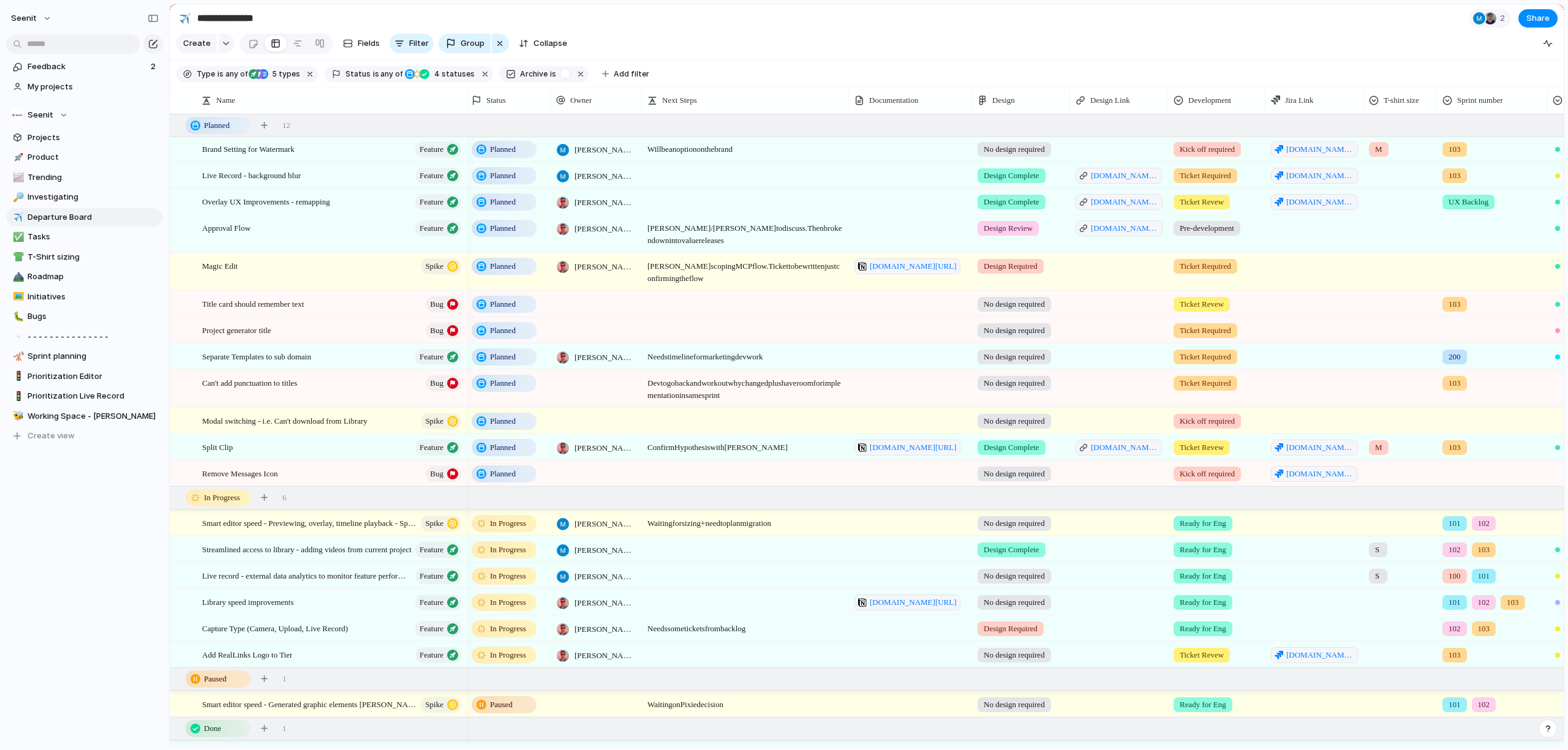 click on "Confirm  Hypothesis  with  [PERSON_NAME]" at bounding box center (745, 444) 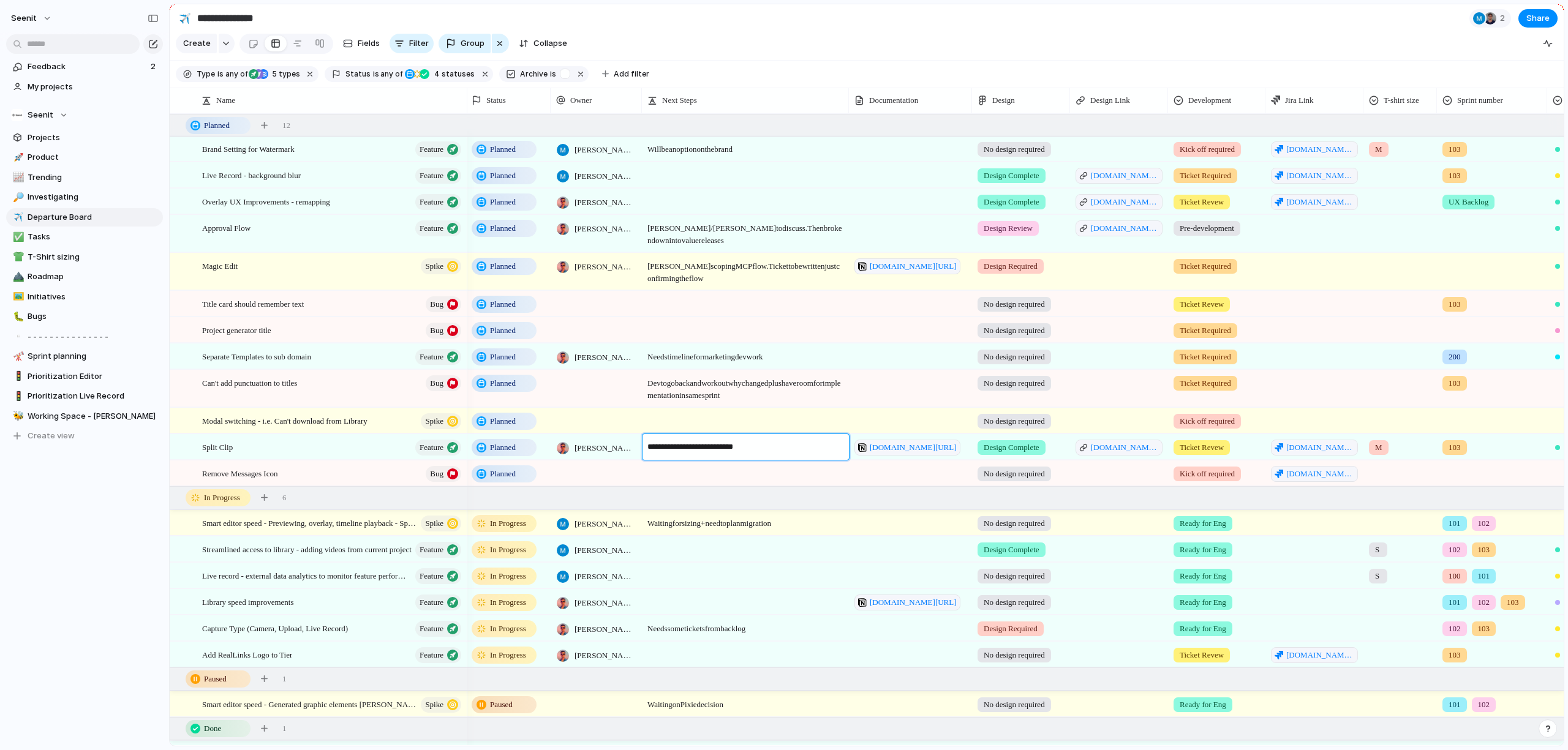 type 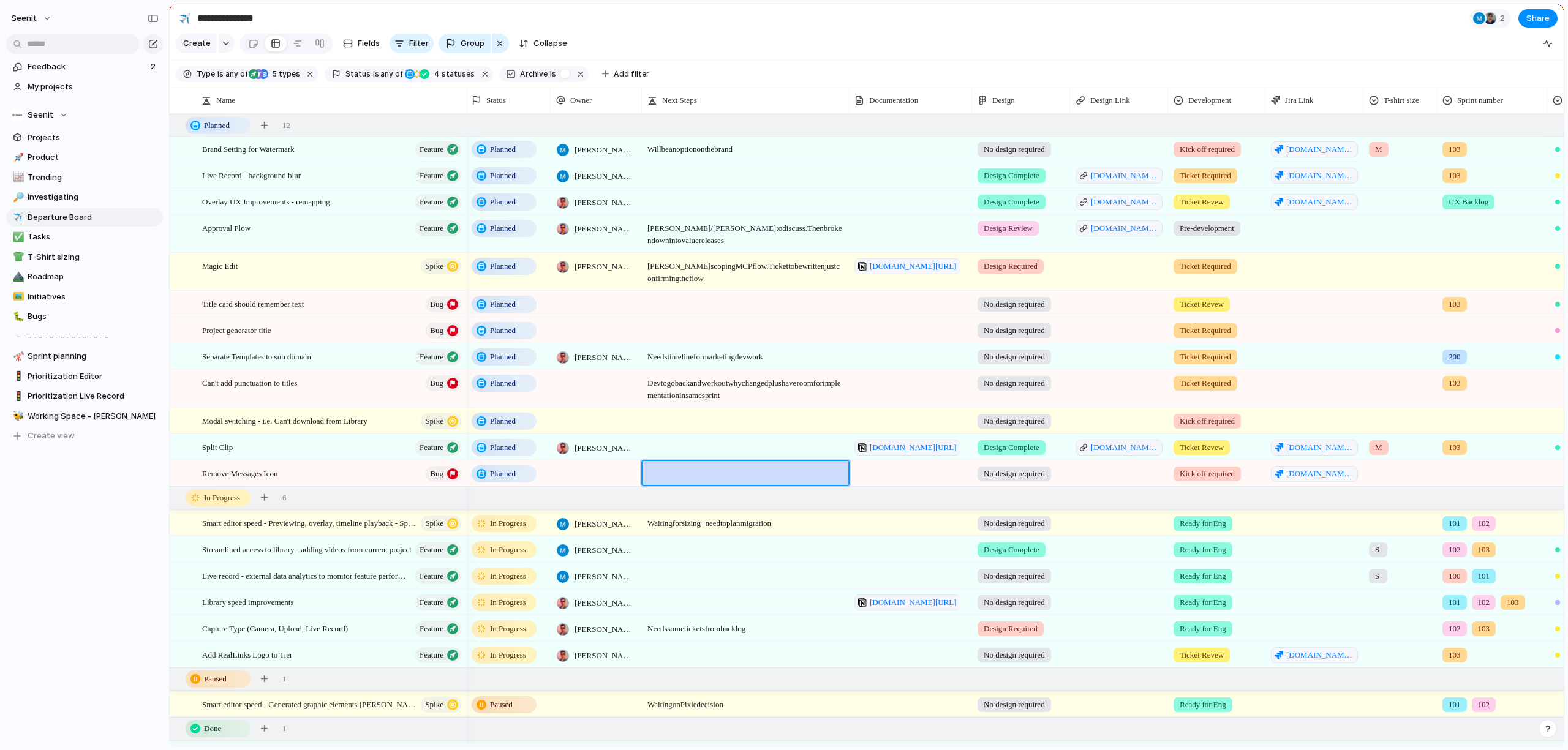 click on "Ticket Revew" at bounding box center [1202, 448] 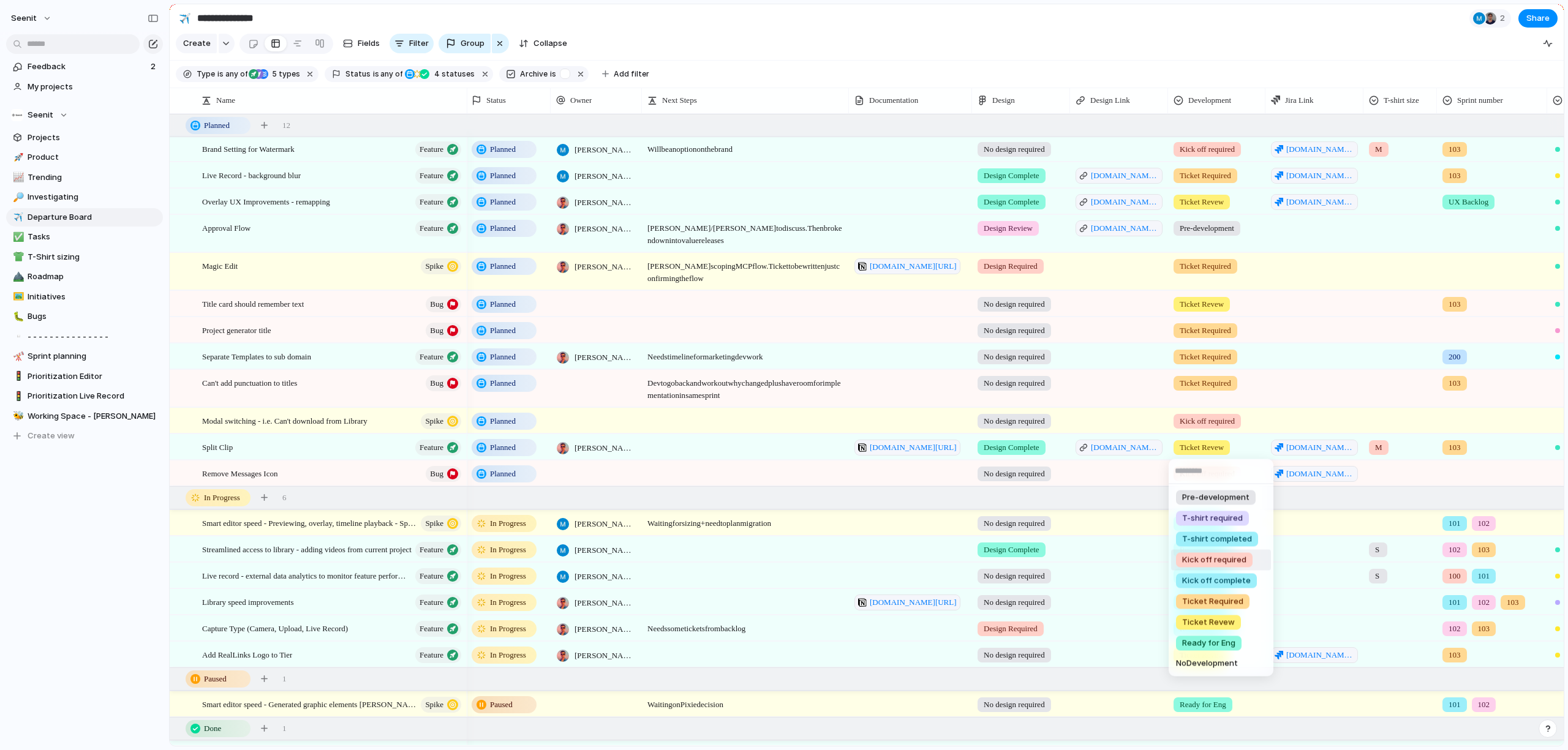 click on "Kick off required" at bounding box center (1214, 560) 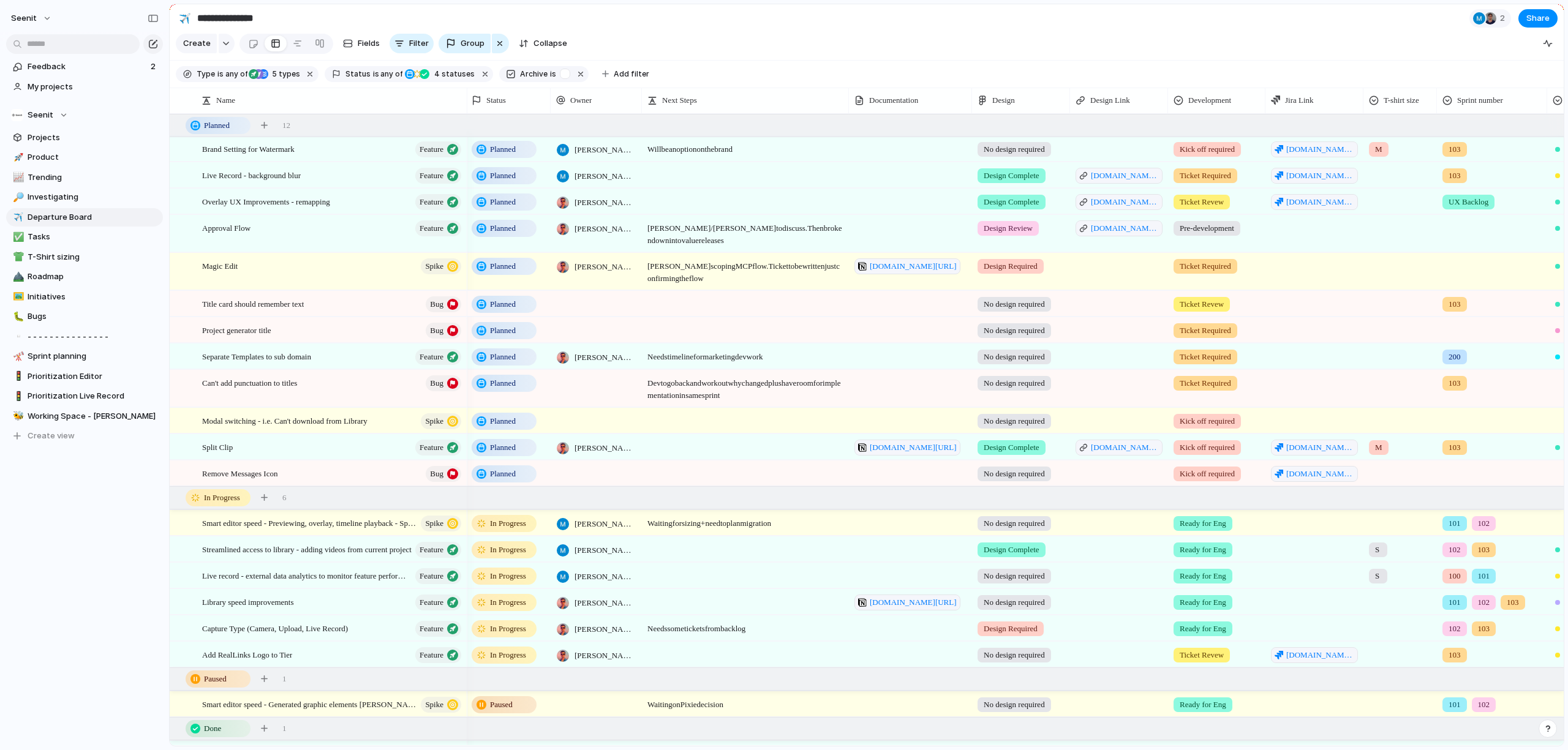 click on "Ticket Revew" at bounding box center (1202, 304) 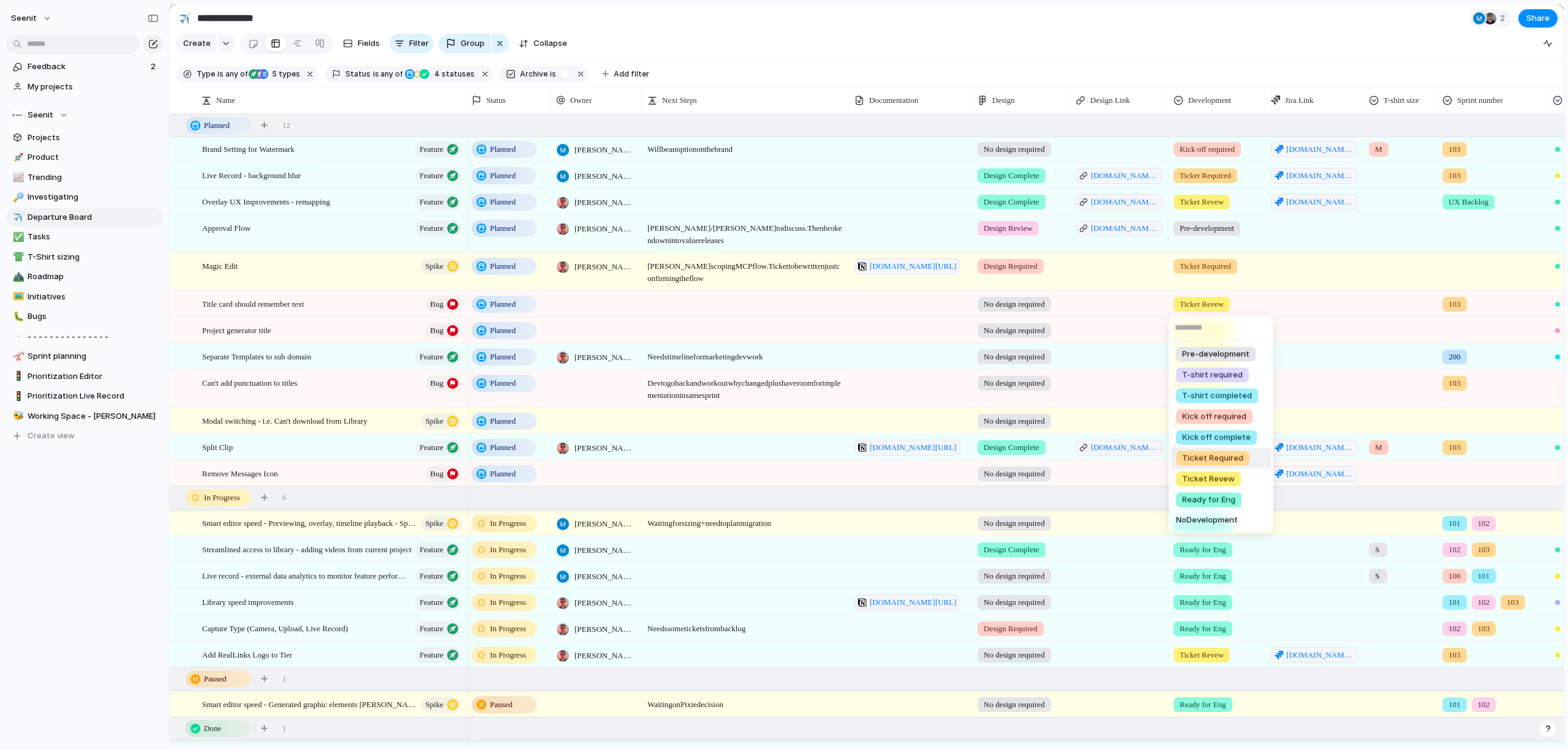 click on "Ticket Required" at bounding box center (1213, 459) 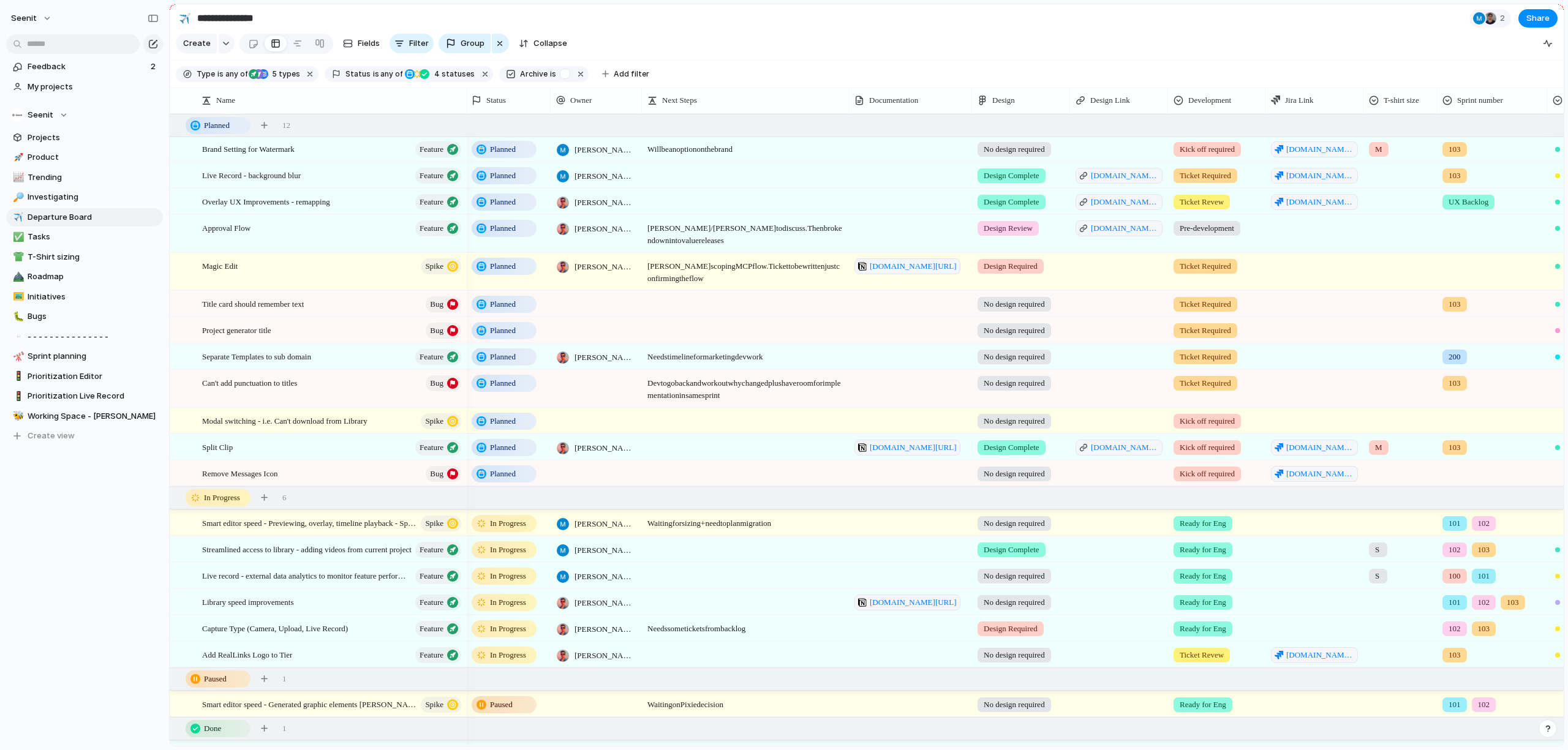 click on "Ticket Required" at bounding box center (1205, 304) 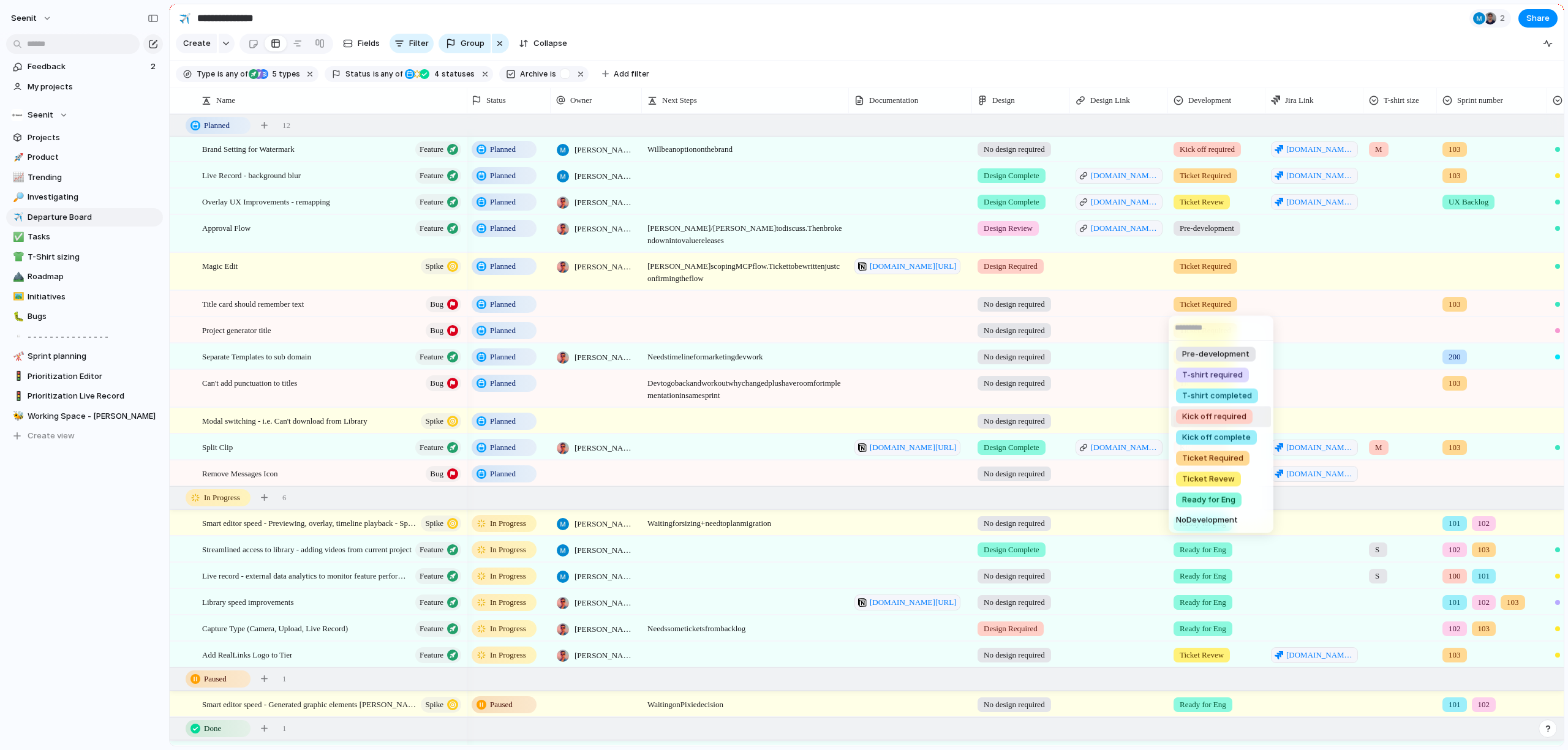 click on "Kick off required" at bounding box center [1214, 417] 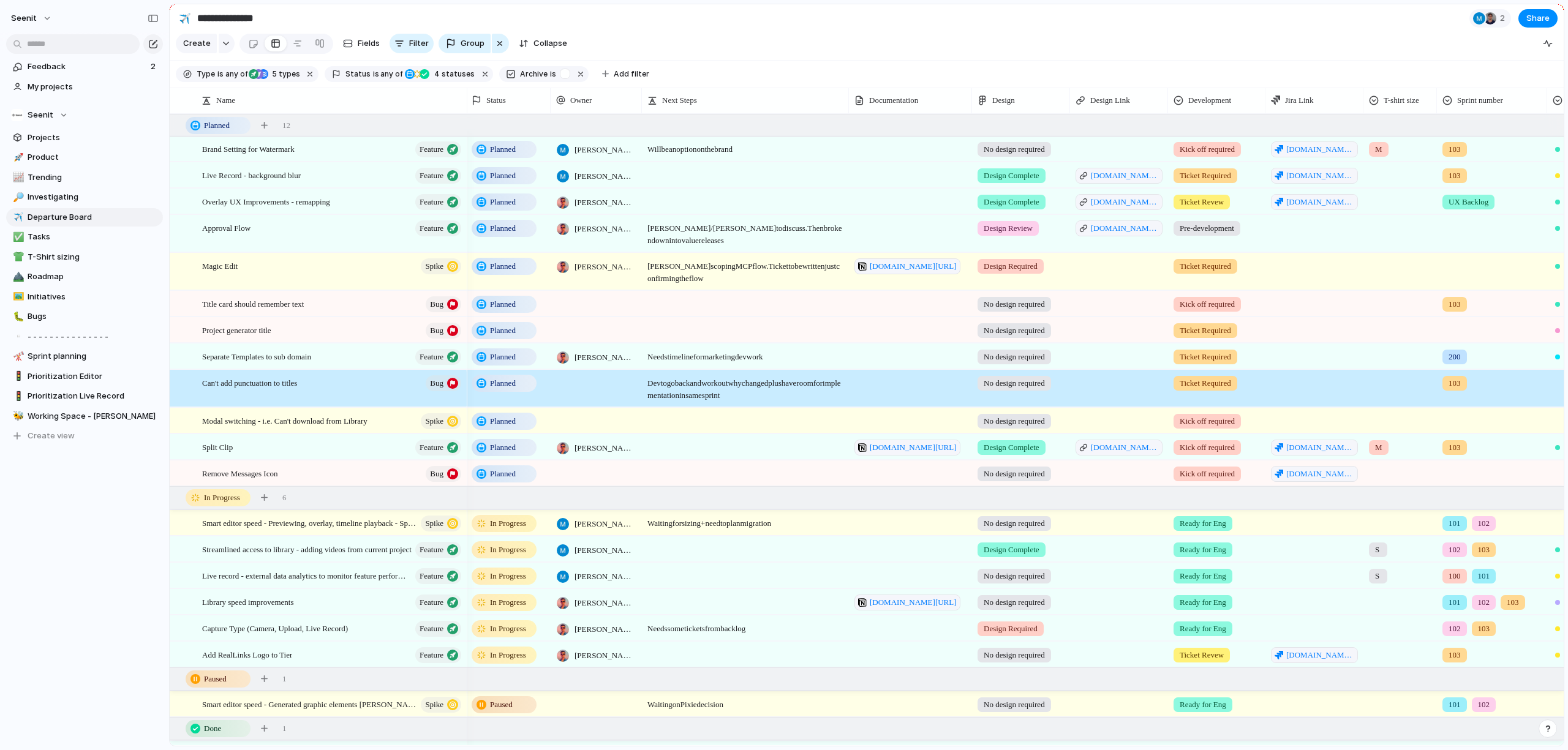 drag, startPoint x: 1124, startPoint y: 302, endPoint x: 413, endPoint y: 348, distance: 712.4865 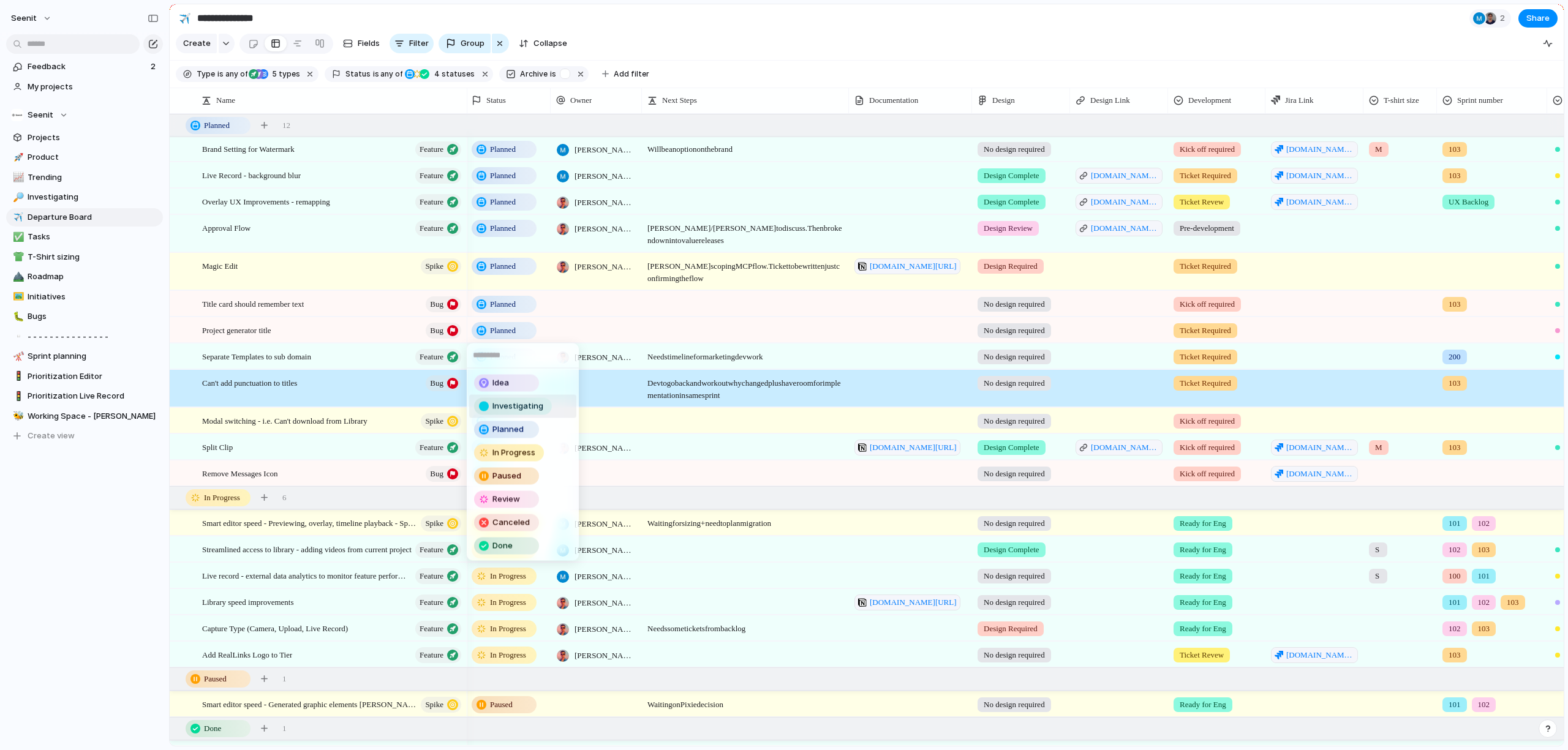 click on "Investigating" at bounding box center (518, 407) 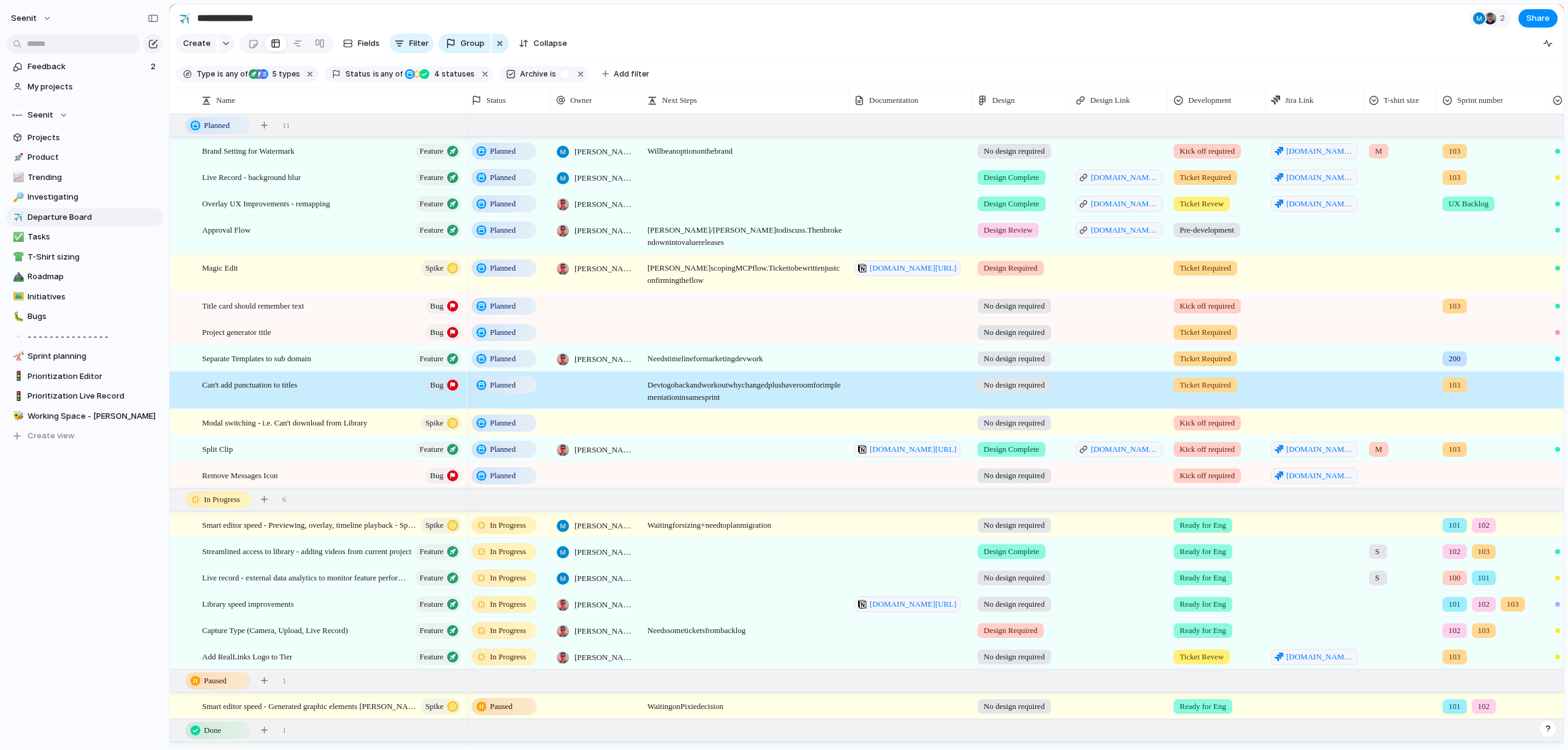 click on "Ticket Revew" at bounding box center (1202, 204) 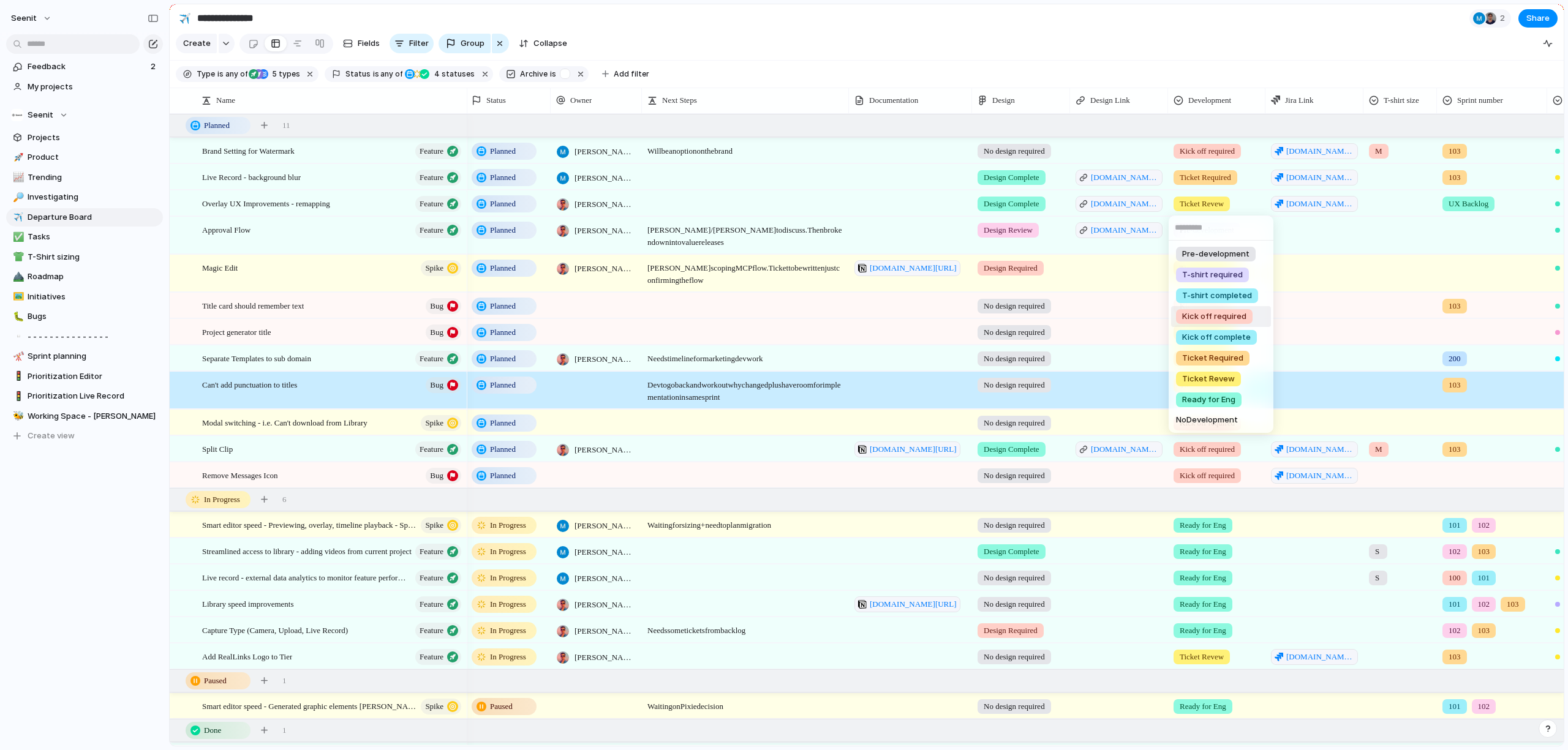 click on "Kick off required" at bounding box center [1214, 317] 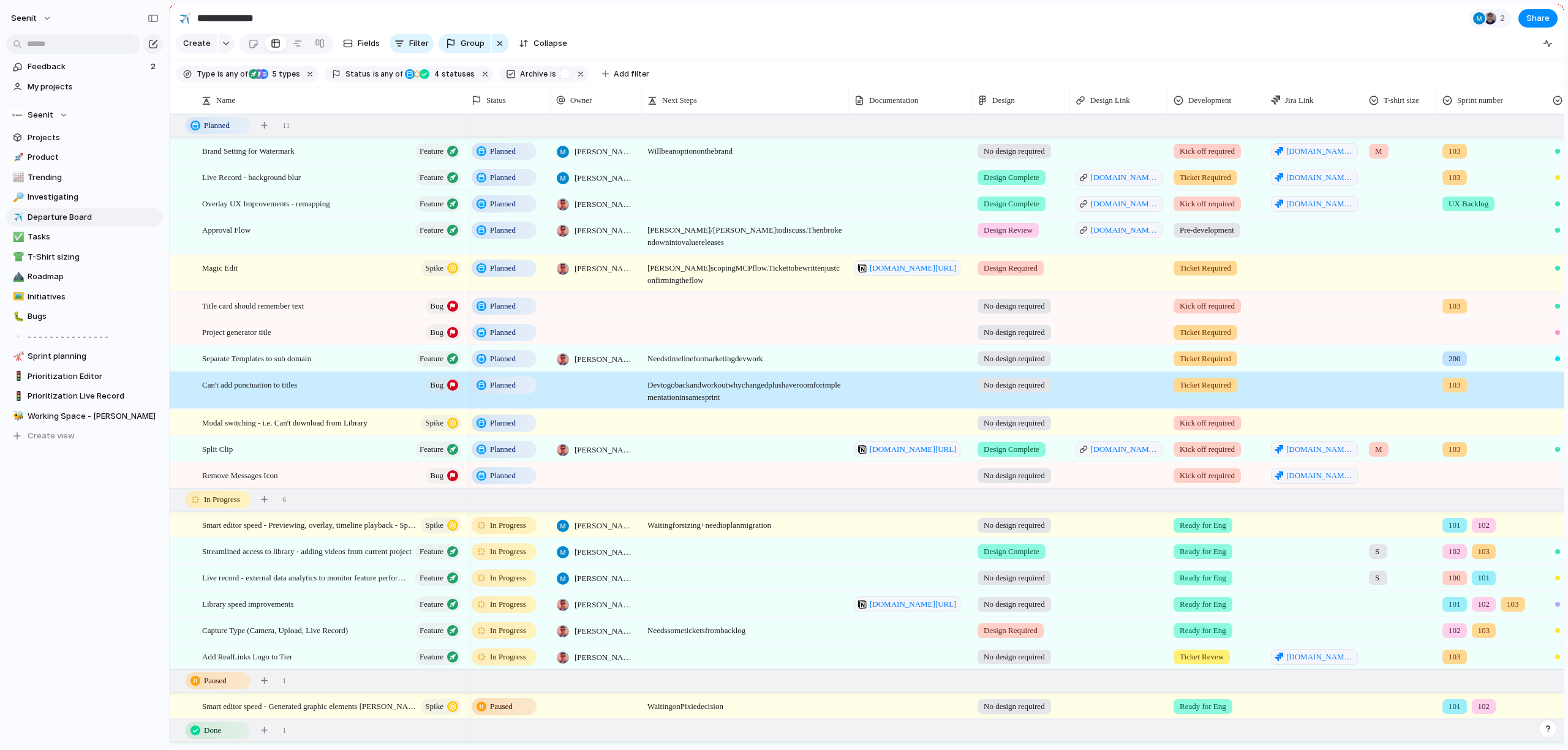 click on "Ticket Required" at bounding box center (1205, 178) 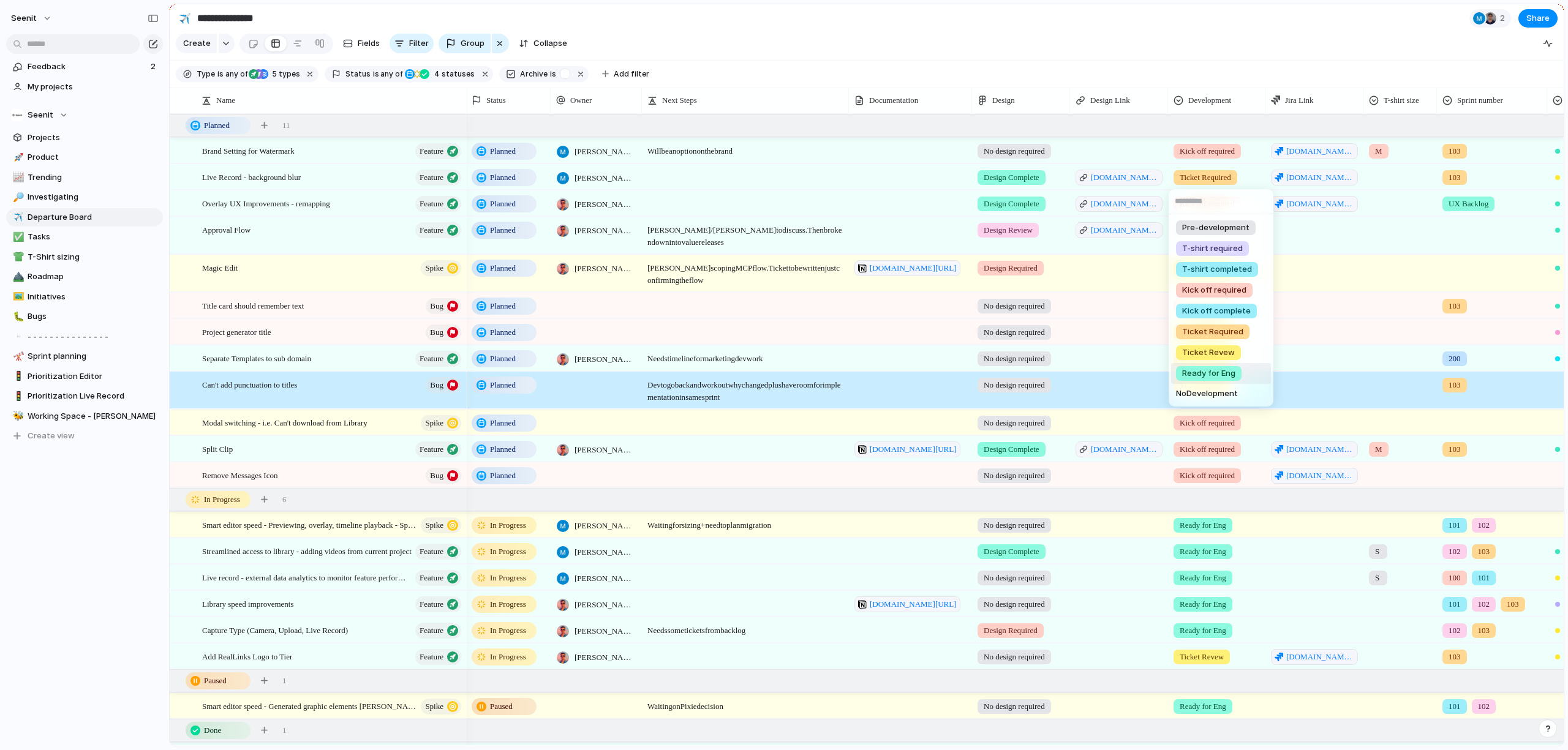 click on "Ready for Eng" at bounding box center [1208, 373] 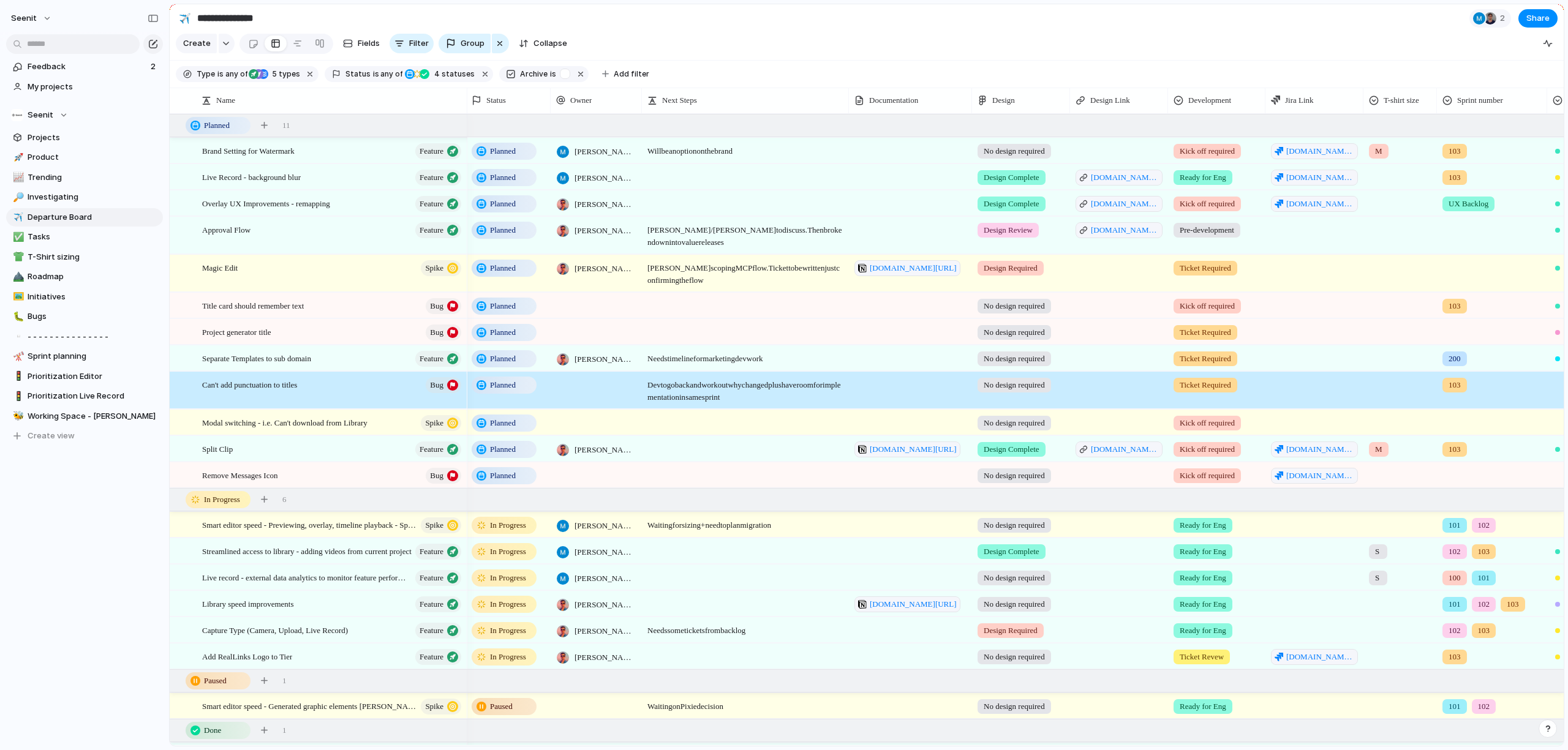 click on "Kick off required" at bounding box center [1207, 151] 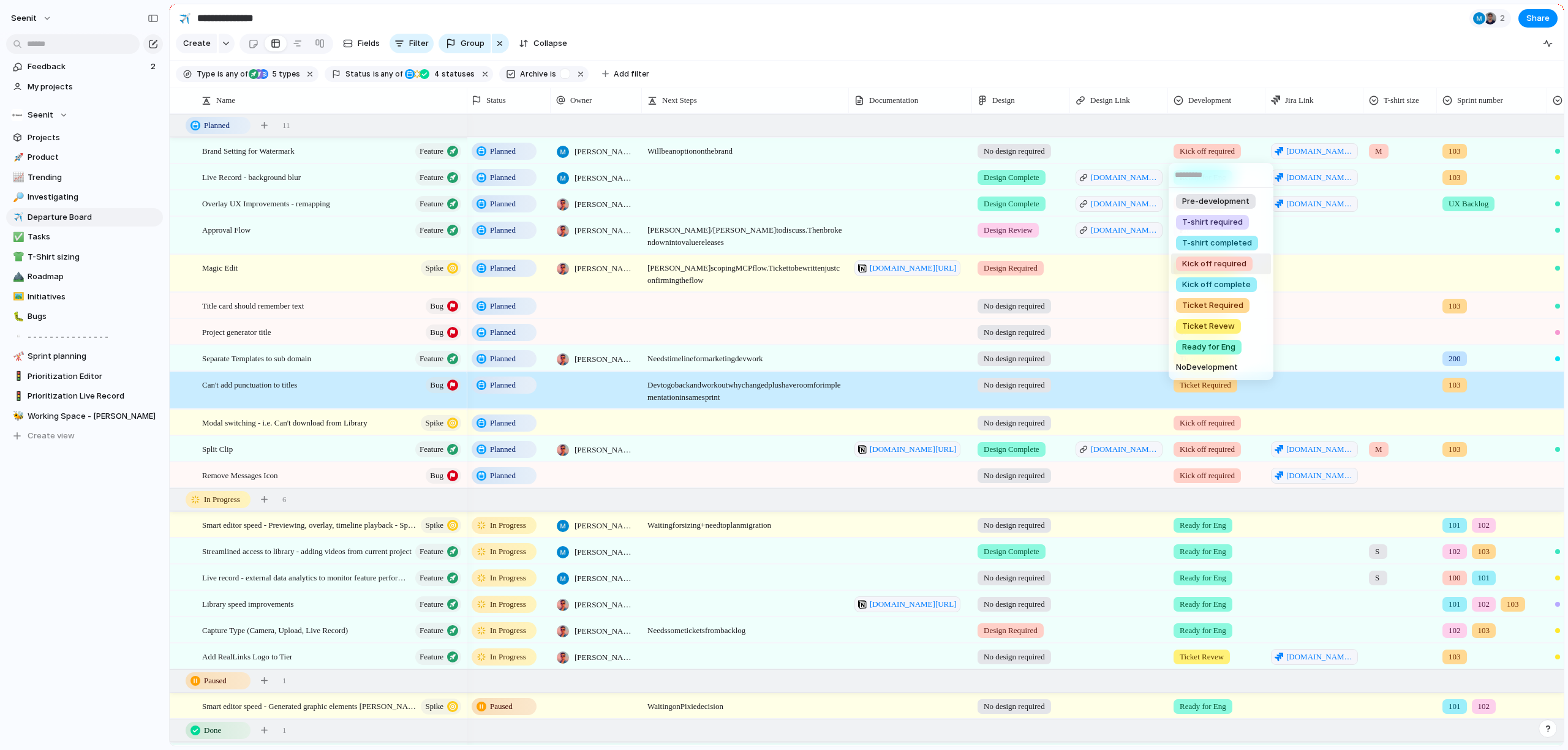 click on "Kick off required" at bounding box center (1214, 264) 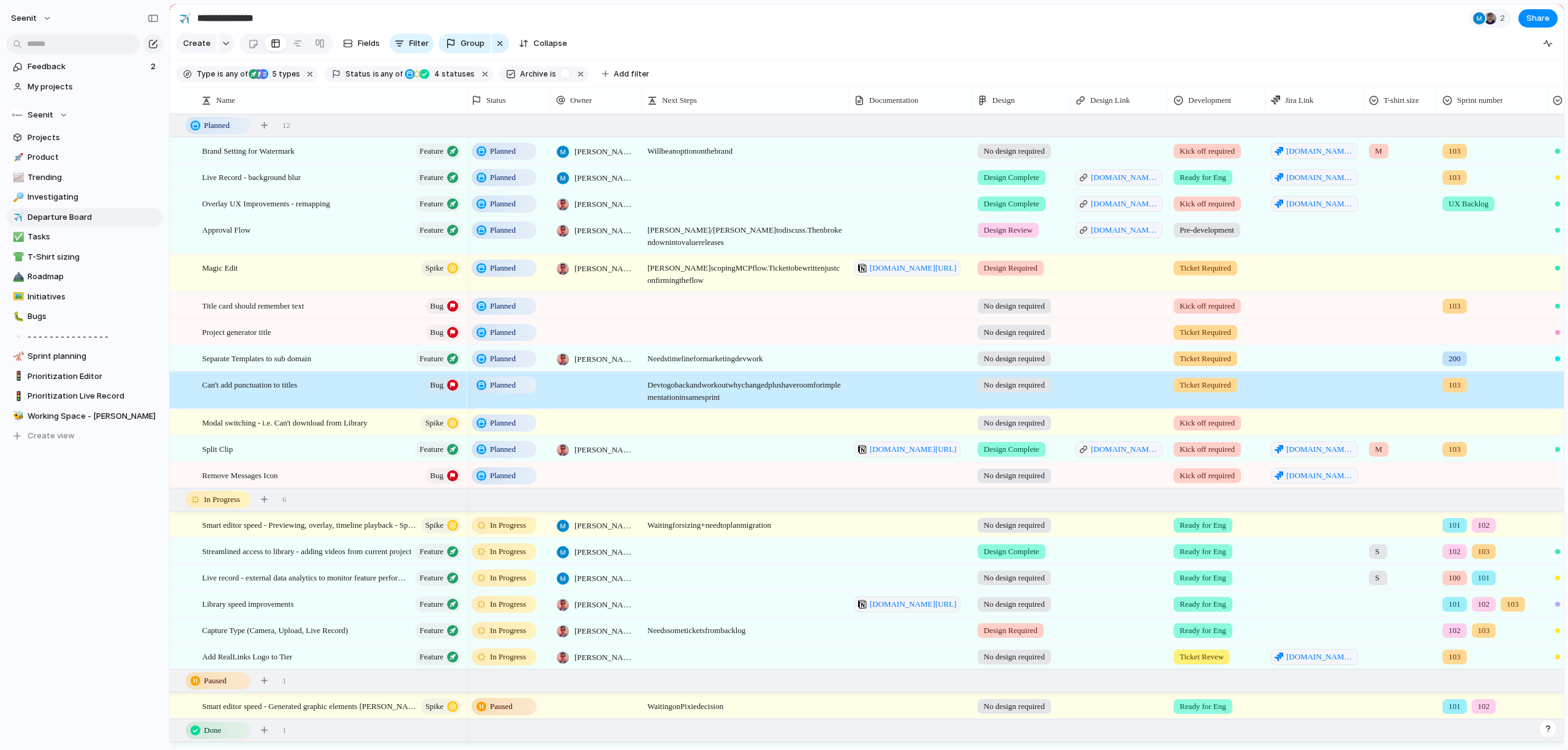 scroll, scrollTop: 4, scrollLeft: 0, axis: vertical 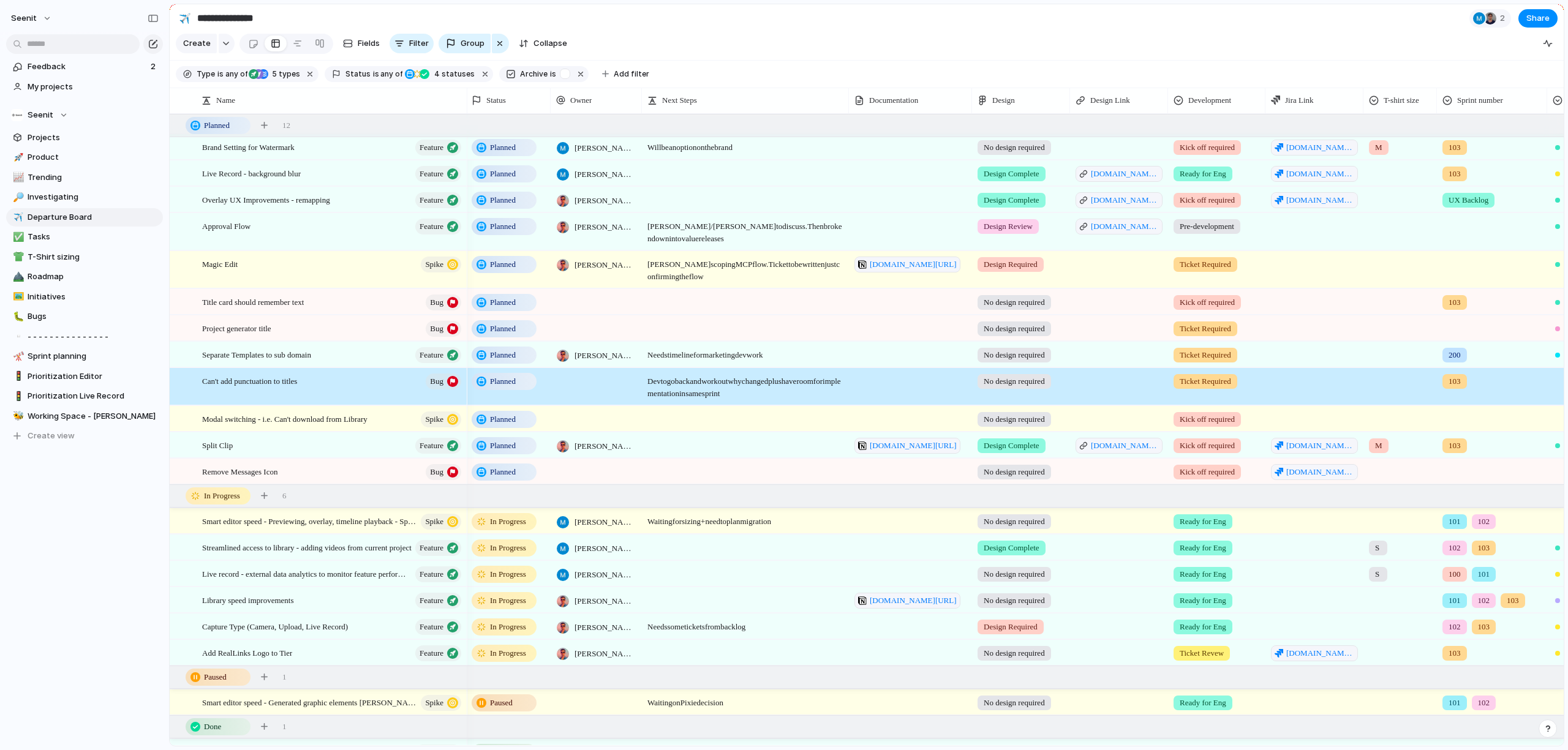 click on "Kick off required" at bounding box center (1207, 148) 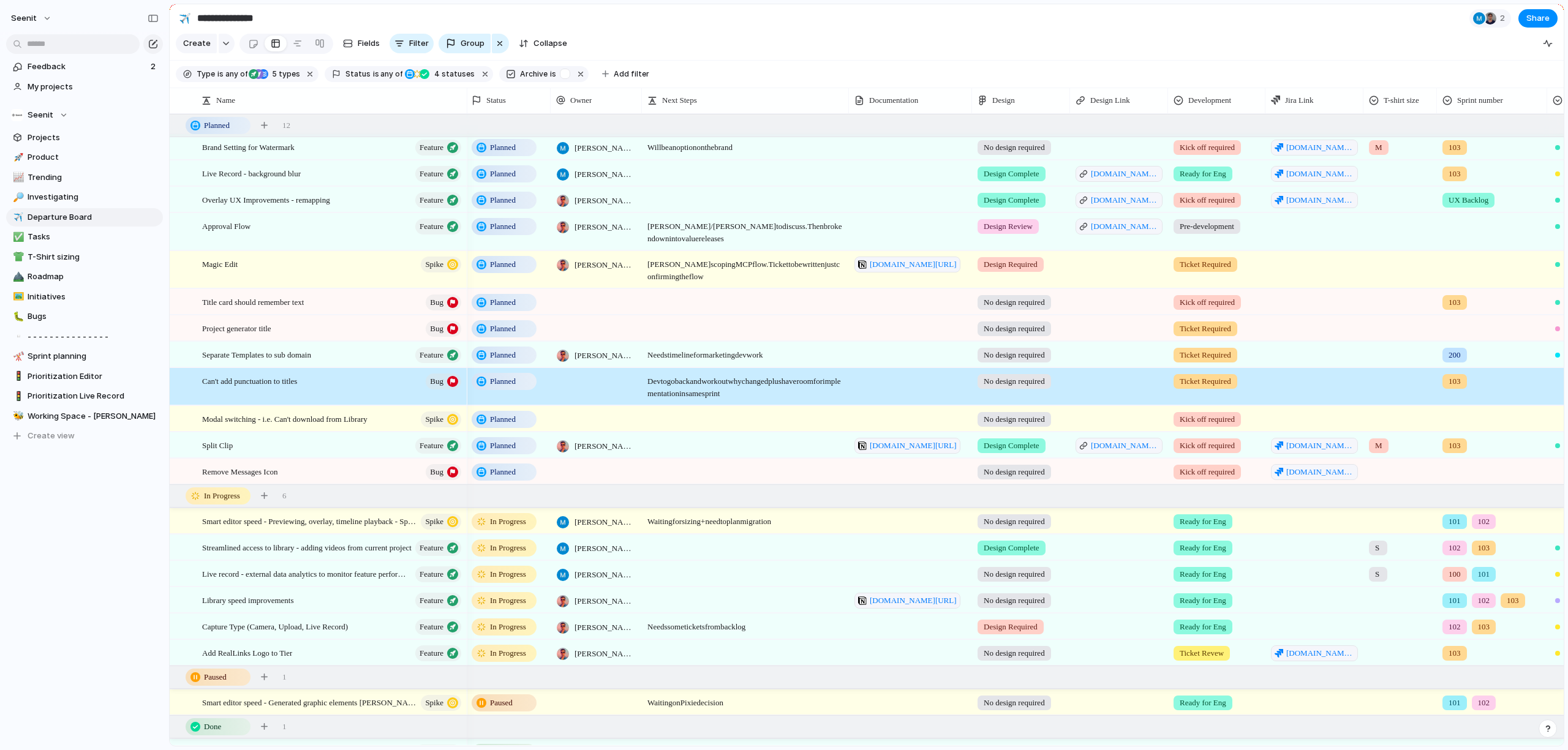 scroll, scrollTop: 11, scrollLeft: 0, axis: vertical 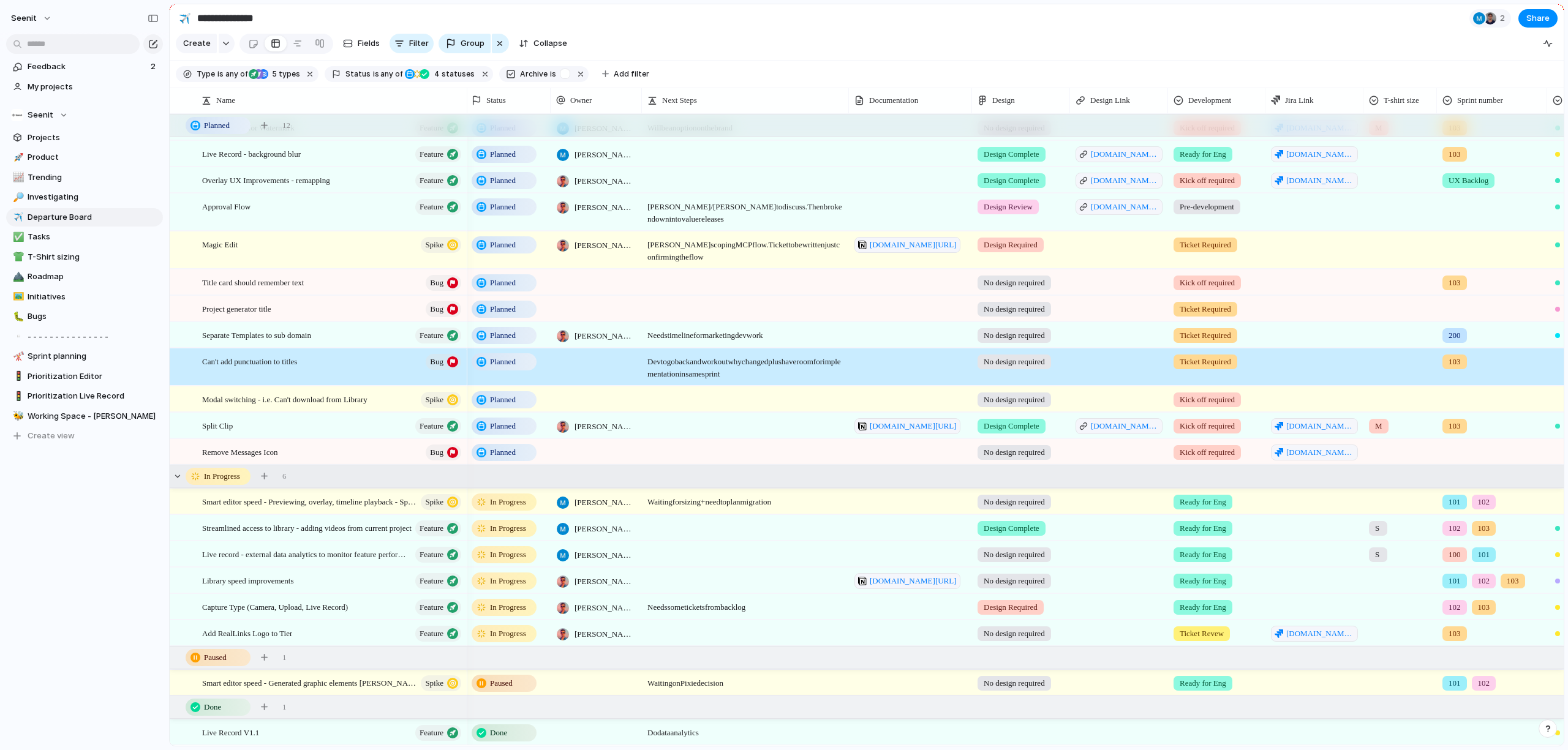 click on "In Progress 6" at bounding box center [868, 476] 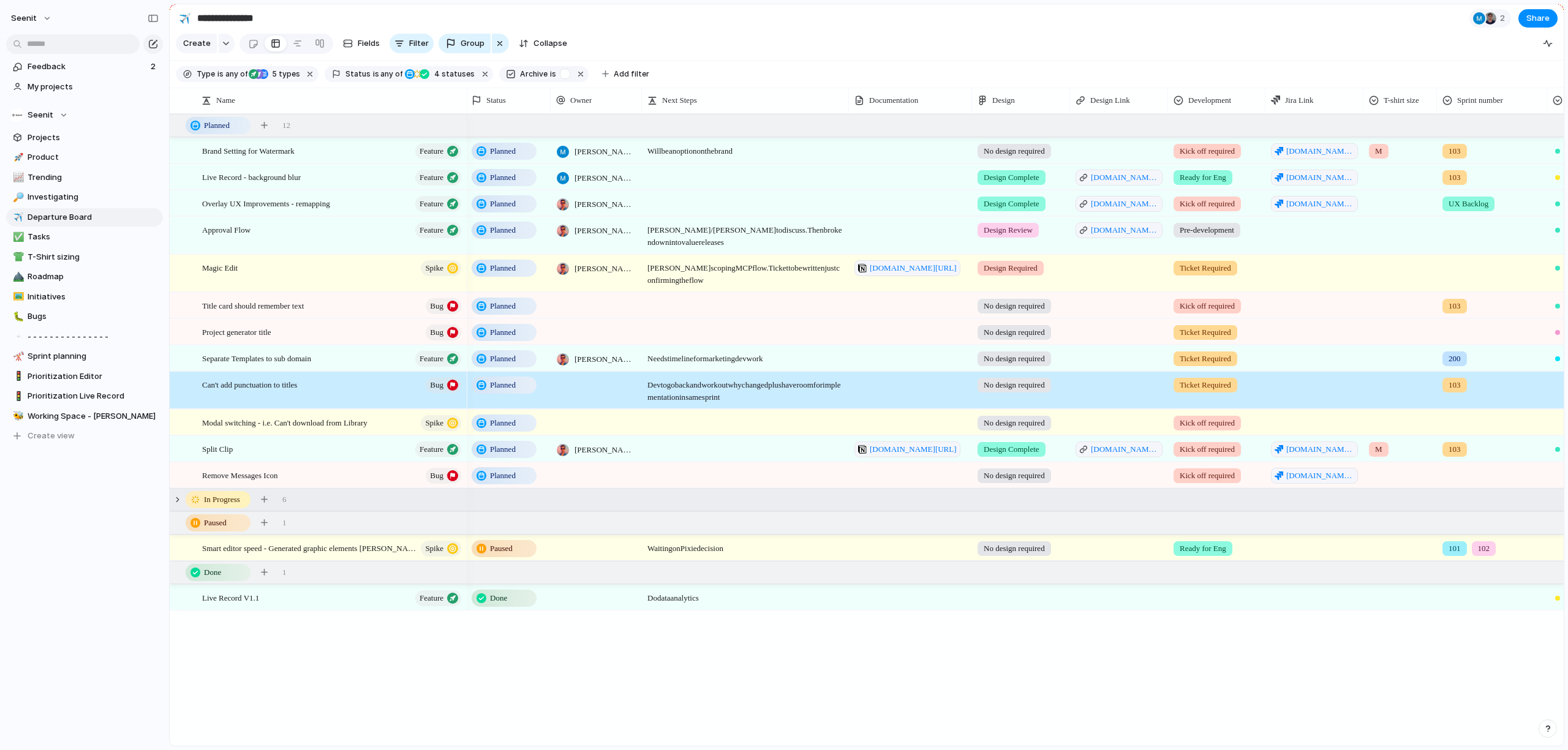 click on "In Progress 6" at bounding box center (868, 500) 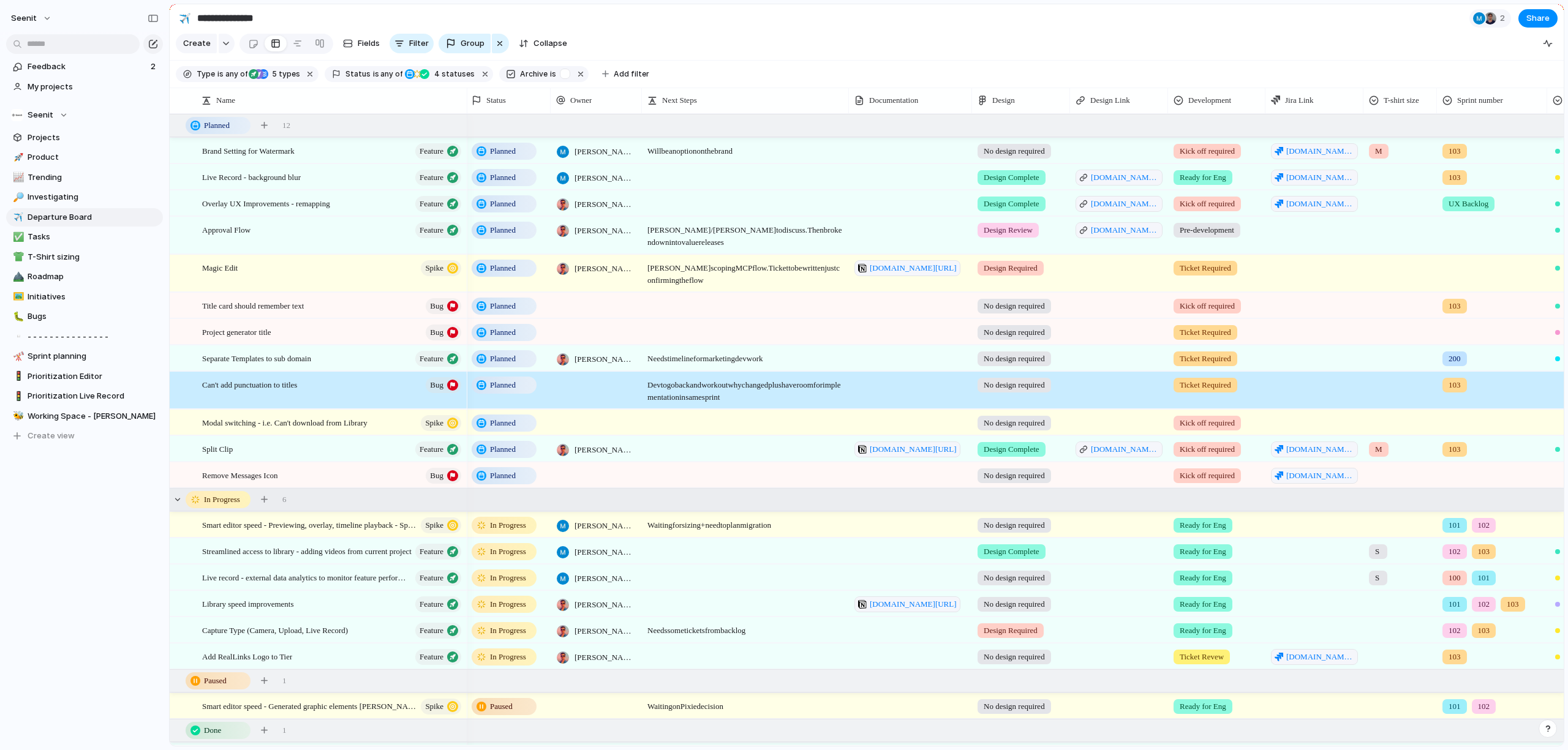 click at bounding box center [596, 422] 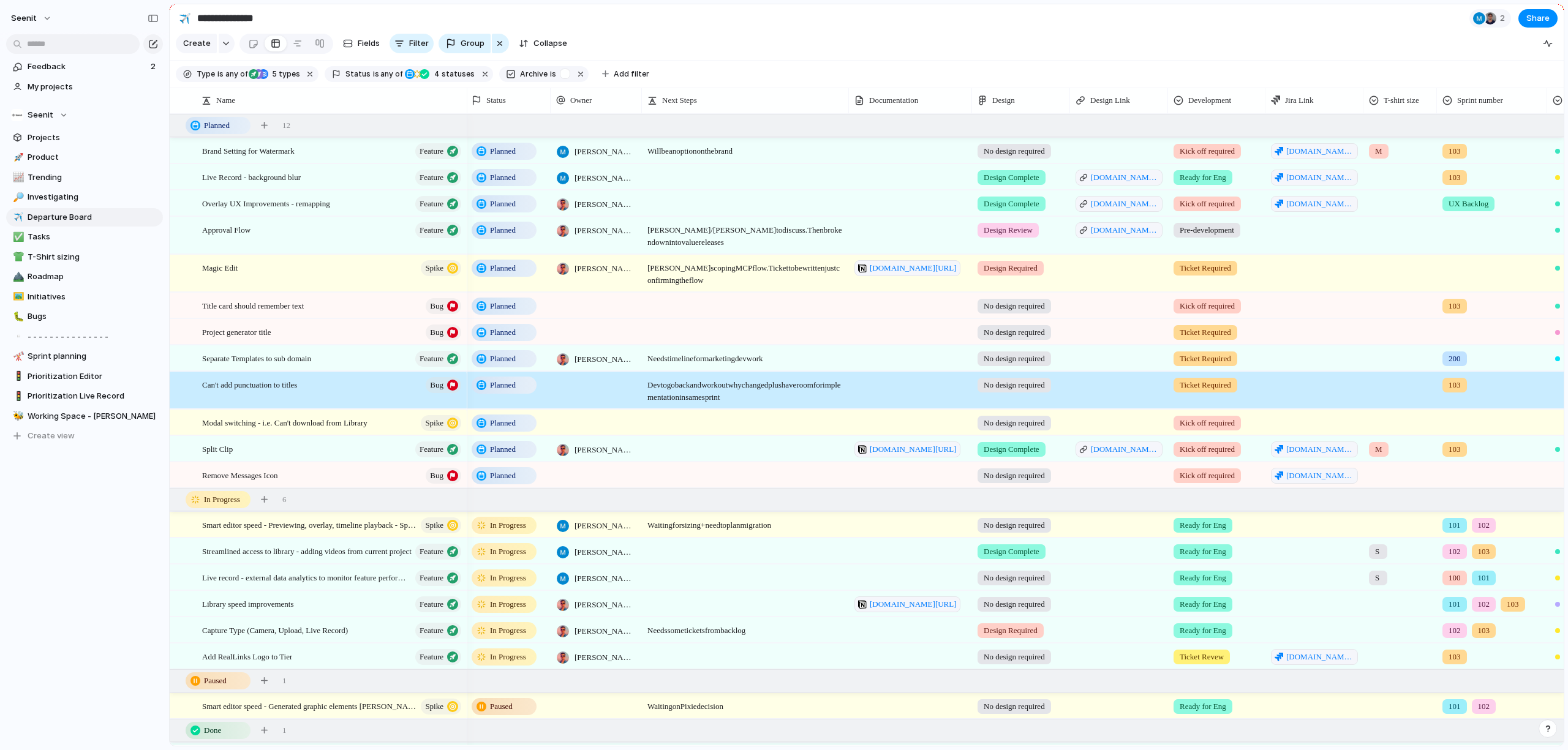 click on "[PERSON_NAME]   [PERSON_NAME]   [PERSON_NAME]   [PERSON_NAME]" at bounding box center [784, 375] 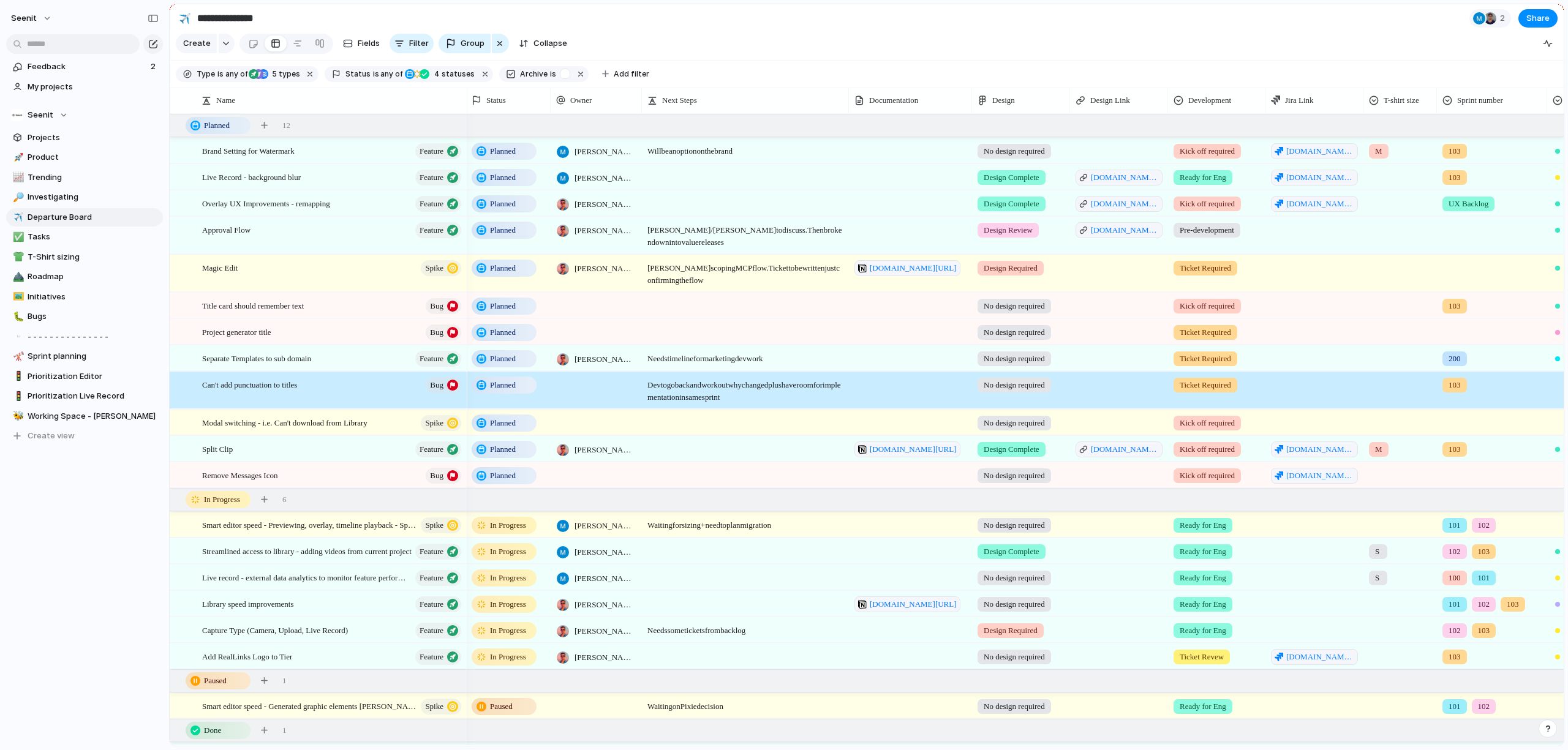 click on "Needs  timeline  for  marketing  dev  work" at bounding box center [745, 355] 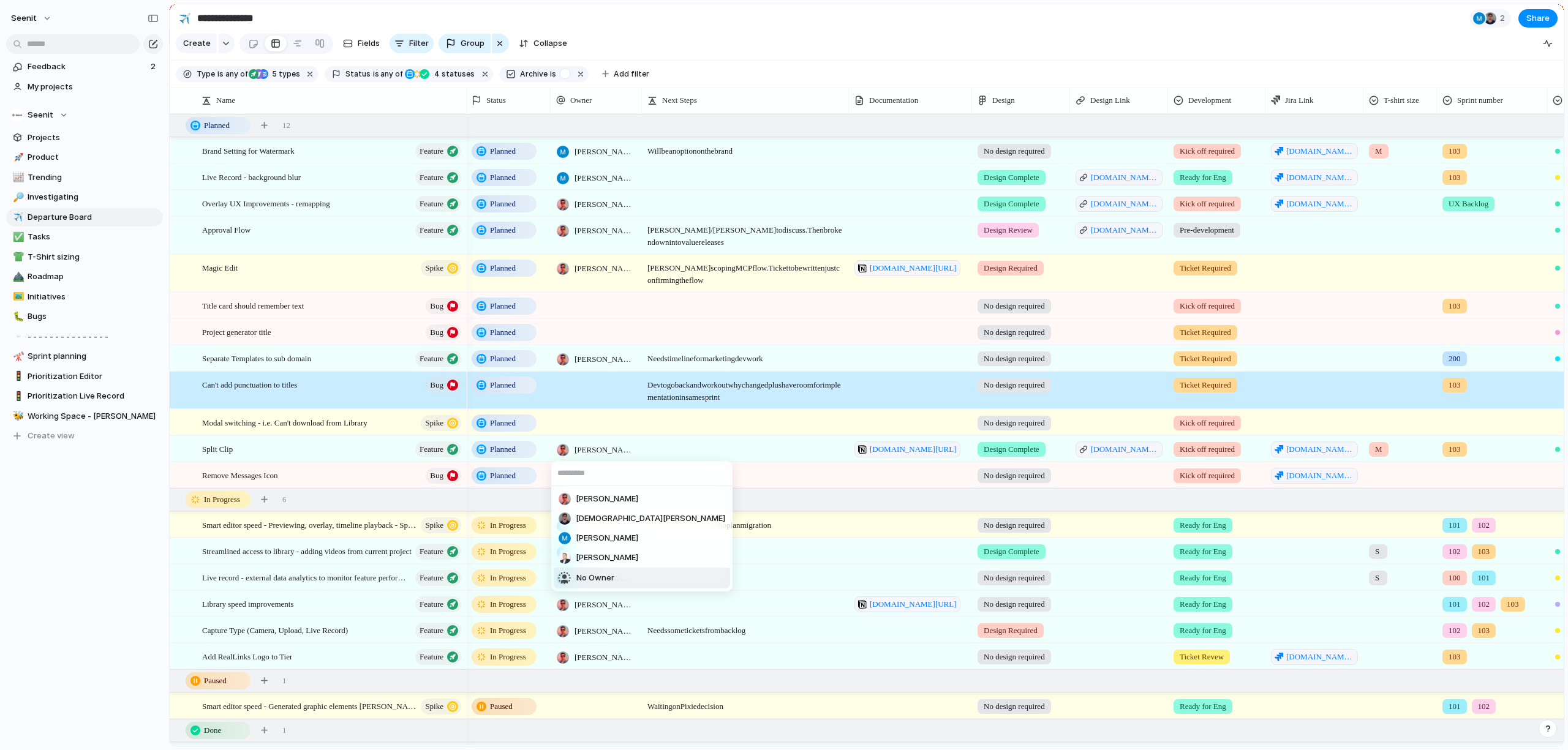 click on "No Owner" at bounding box center [595, 578] 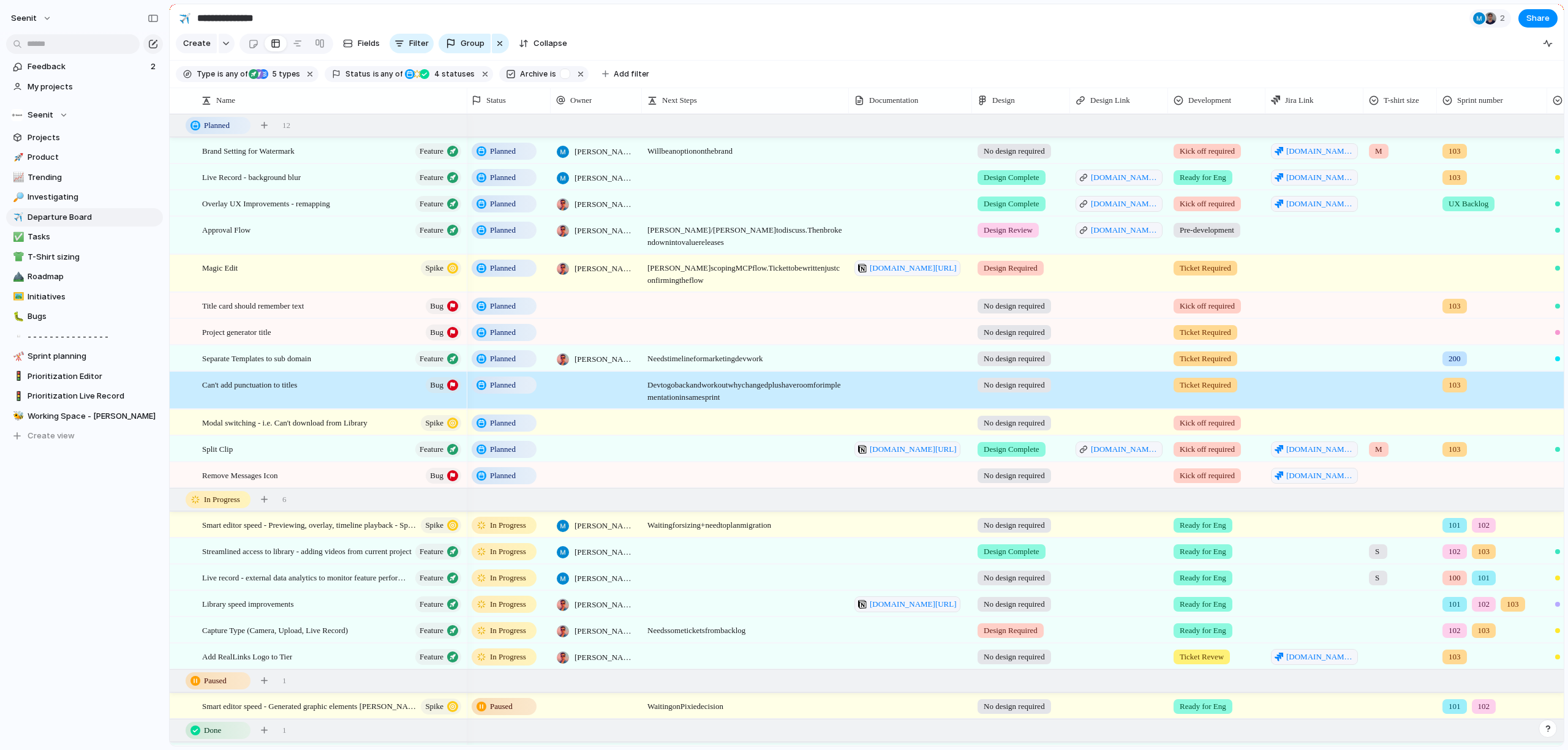 click at bounding box center [596, 448] 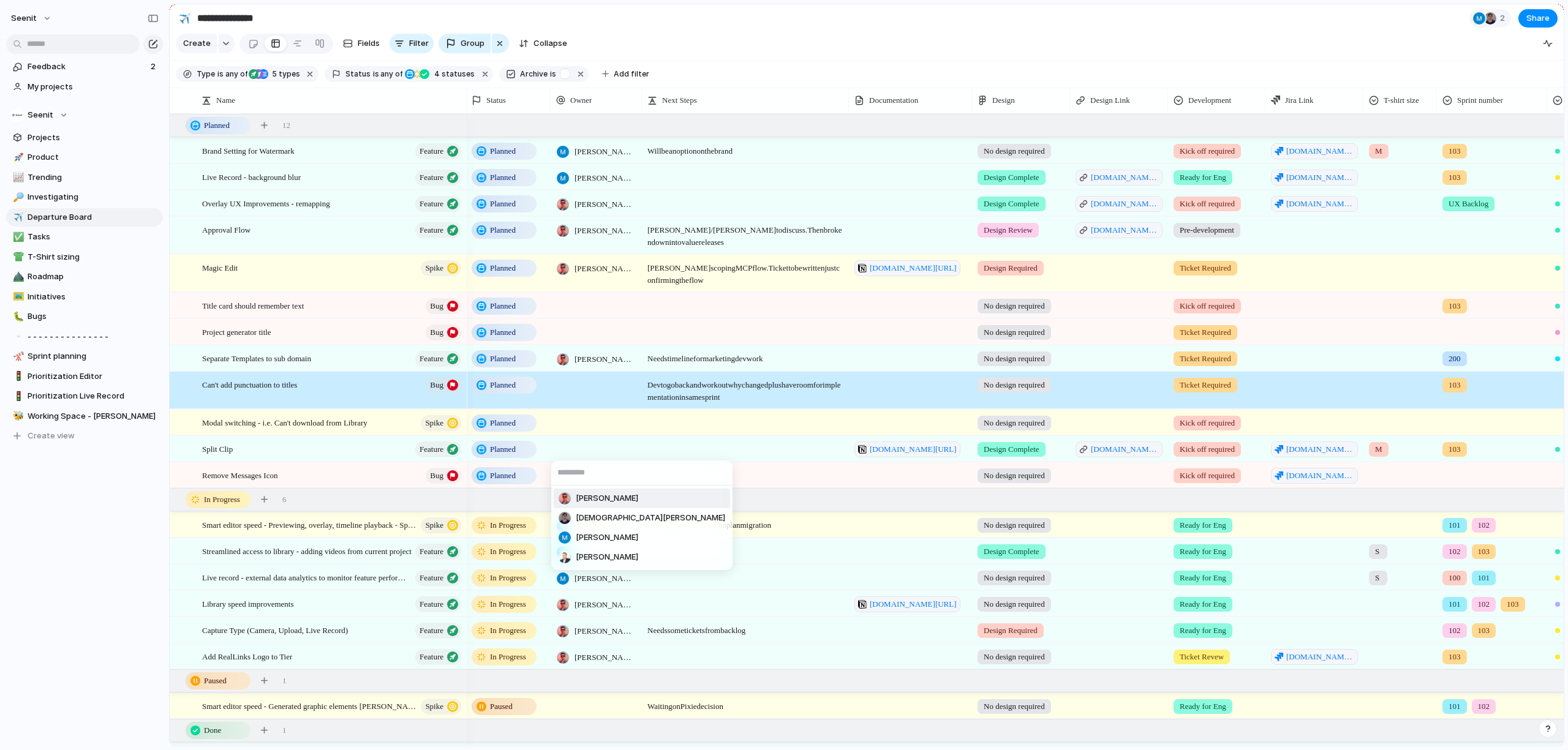 click on "[PERSON_NAME]" at bounding box center [607, 498] 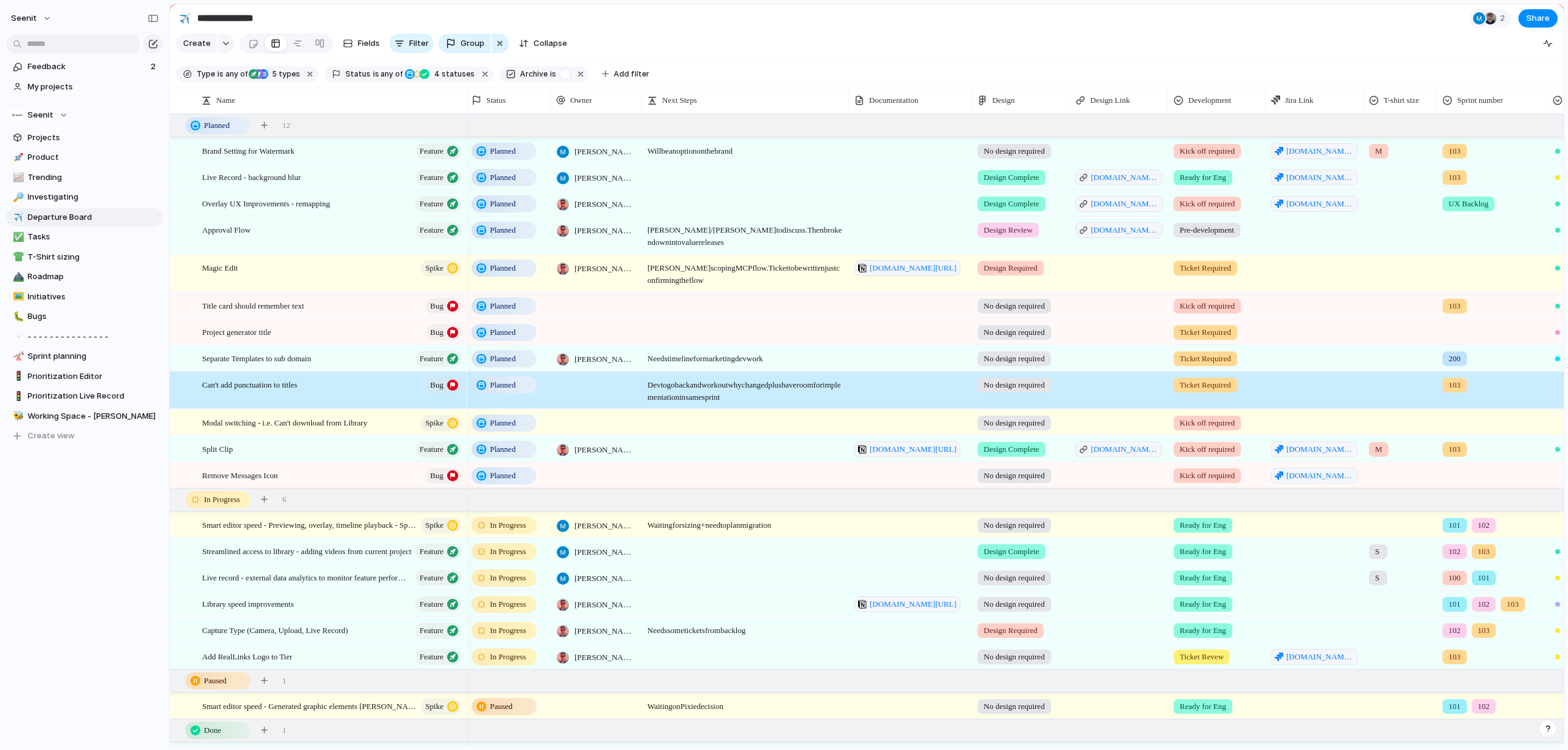 scroll, scrollTop: 13, scrollLeft: 0, axis: vertical 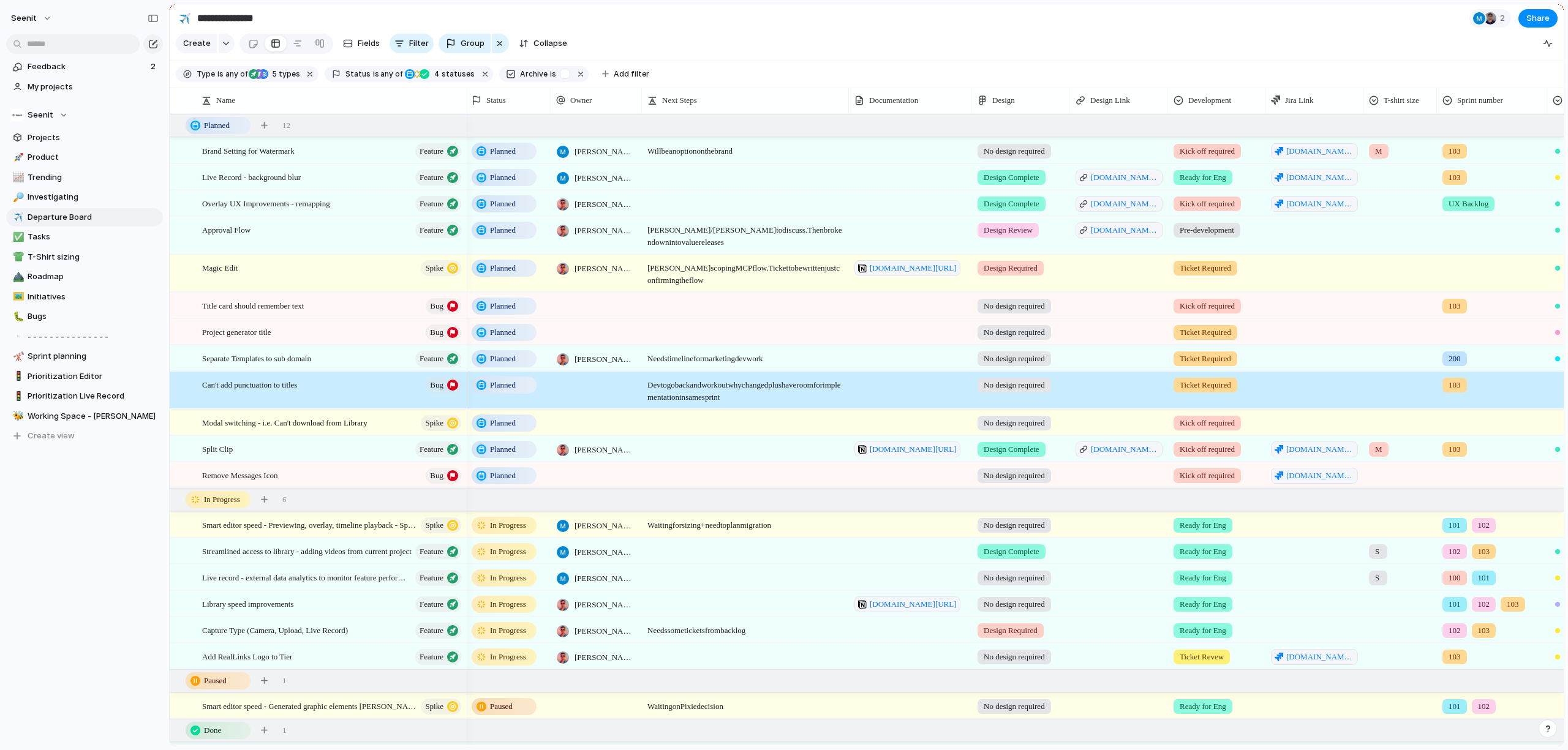 click at bounding box center (596, 305) 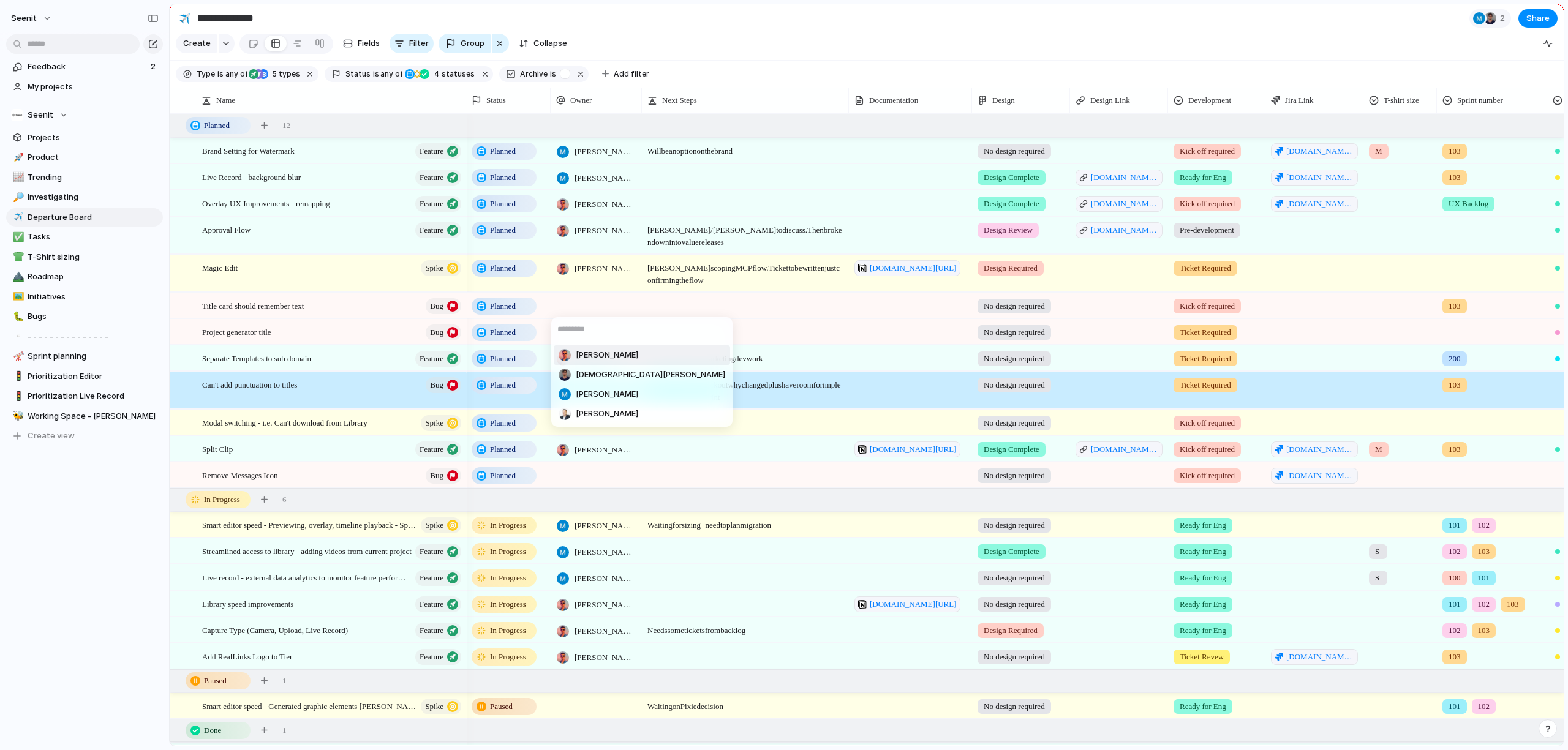 click on "[PERSON_NAME]" at bounding box center (607, 355) 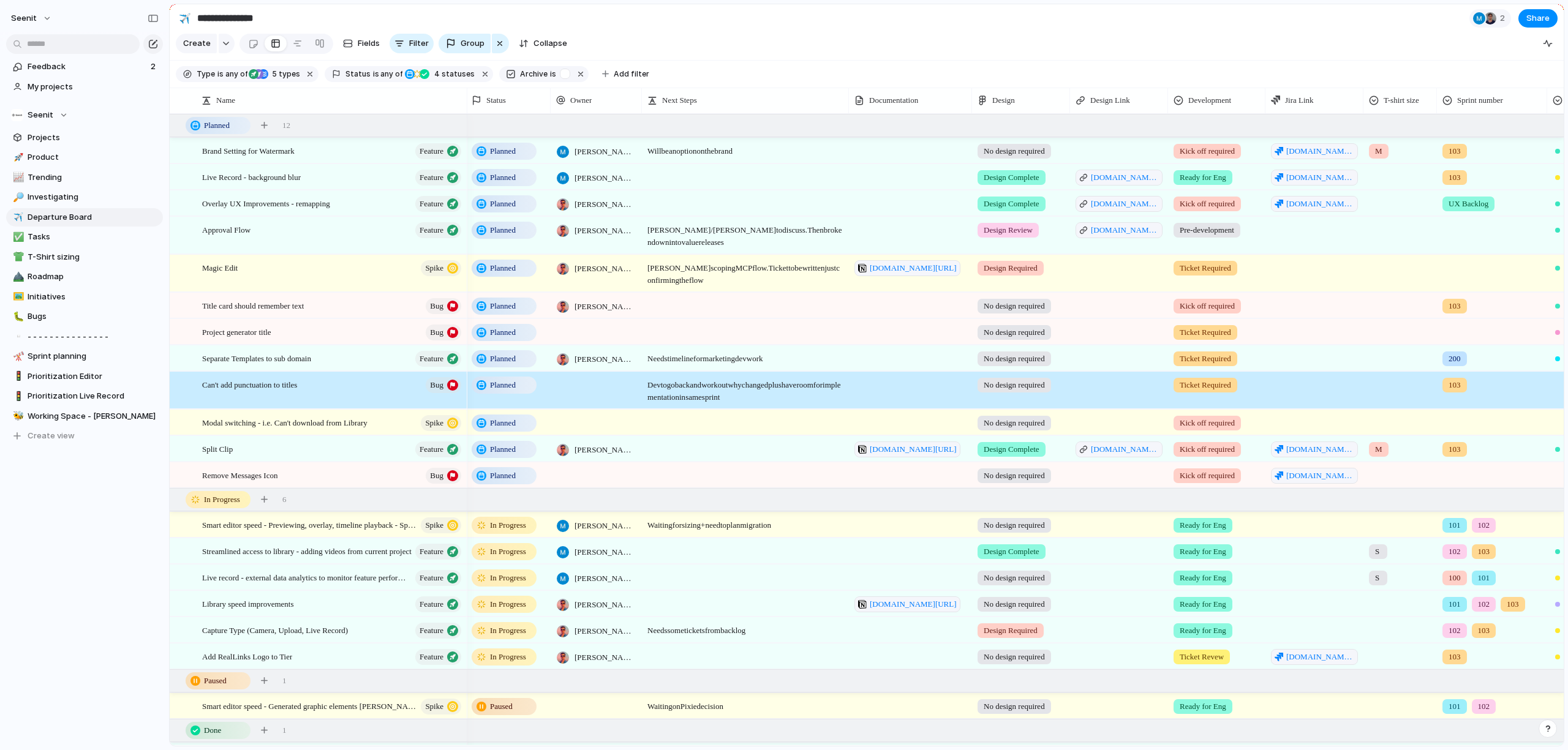 click on "Will  be  an  option  on  the  brand" at bounding box center (745, 148) 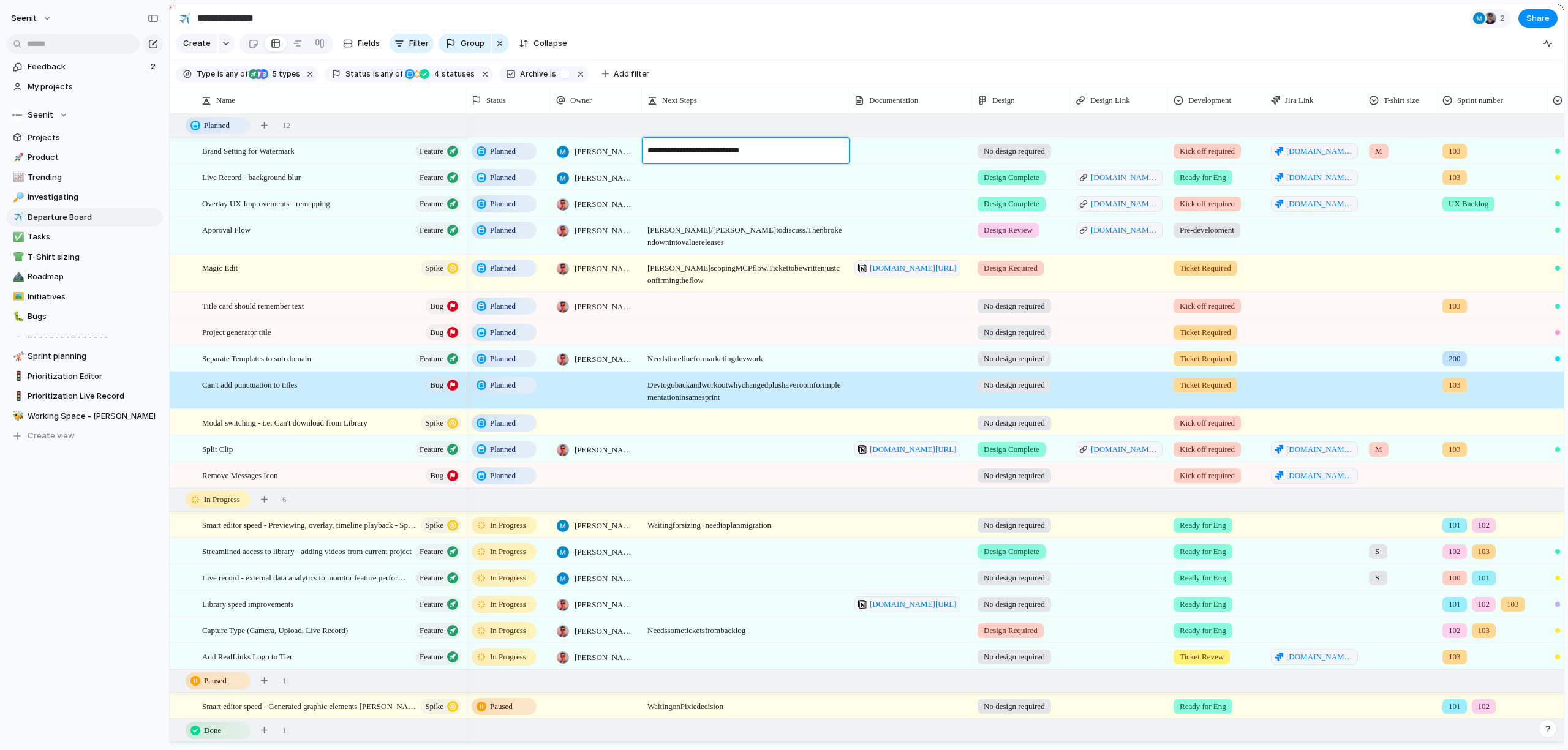 click on "**********" at bounding box center [746, 152] 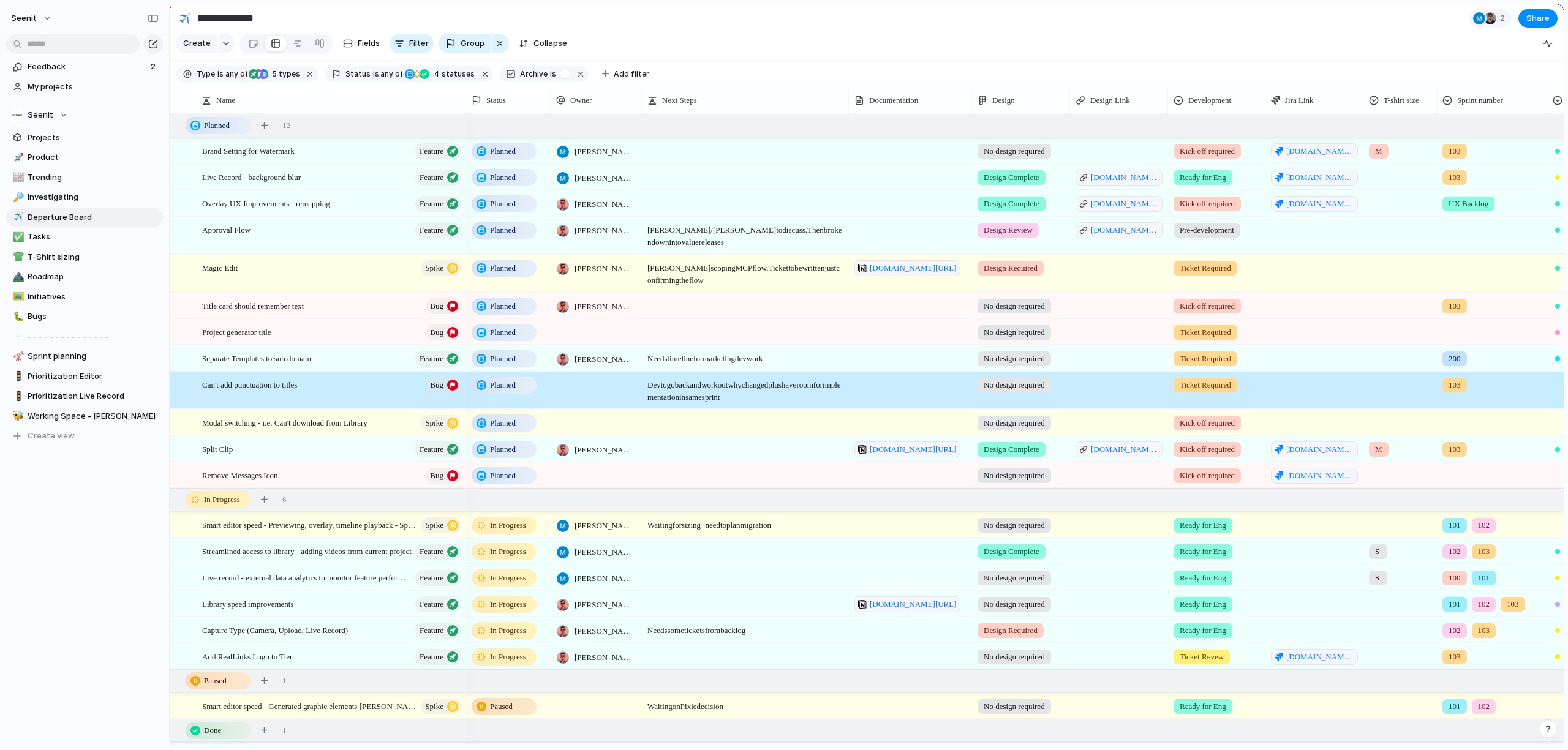 click on "[PERSON_NAME]  scoping  MCP  flow.  Ticket  to  be  written  just  confirming  the  flow" at bounding box center (745, 271) 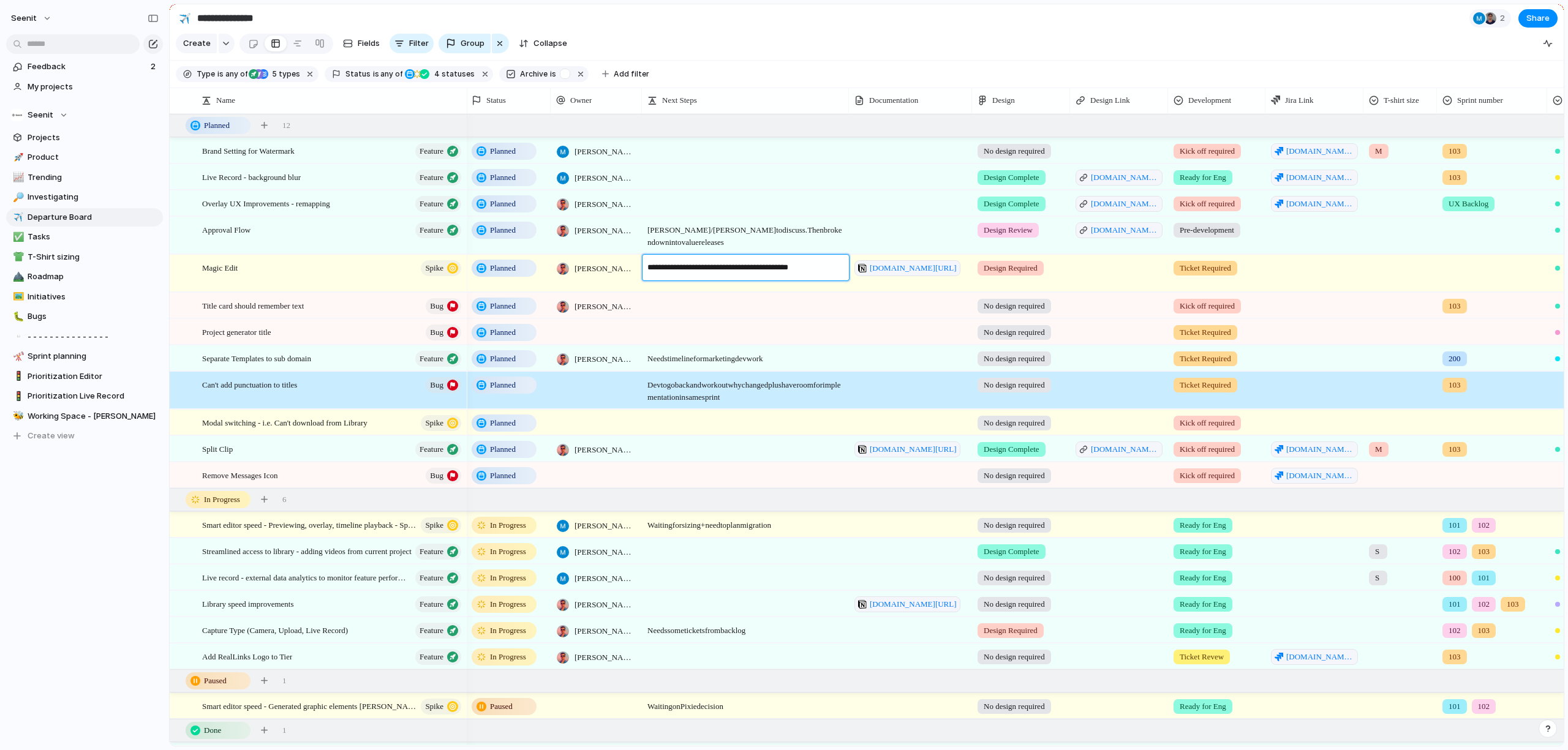 type on "**********" 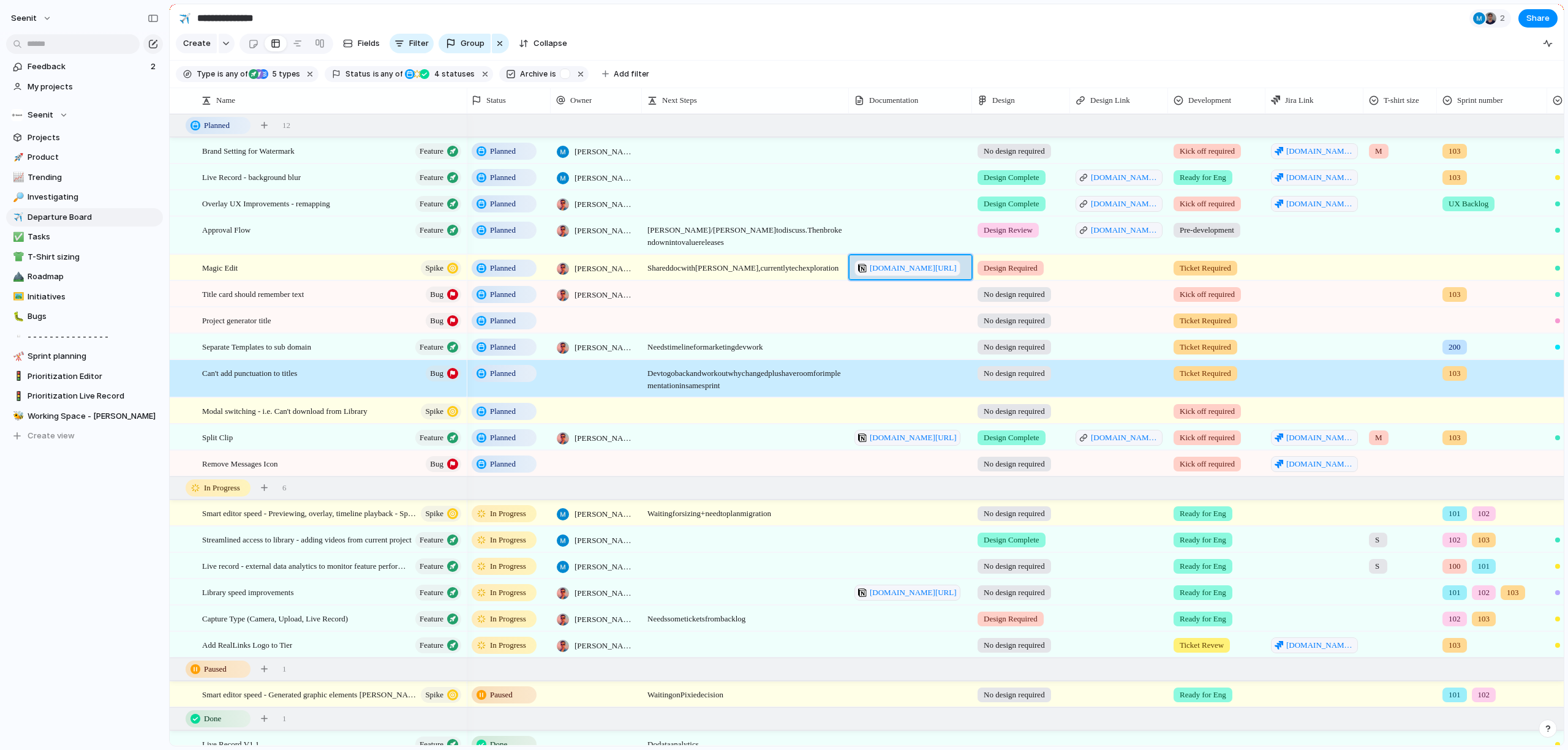 click on "[PERSON_NAME]/[PERSON_NAME]  to  discuss.  Then  broken  down  into  value  releases" at bounding box center (745, 233) 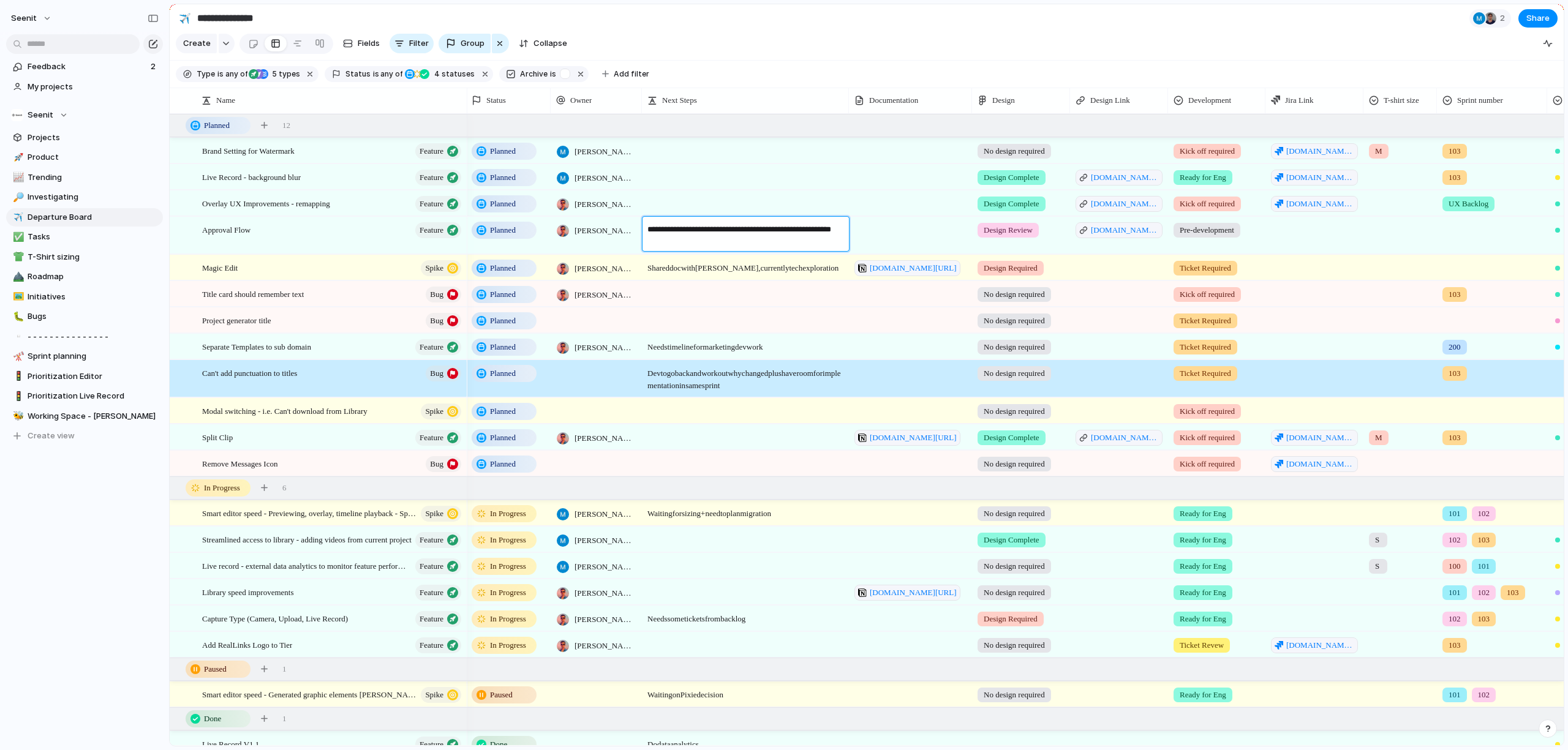 click on "**********" at bounding box center [746, 236] 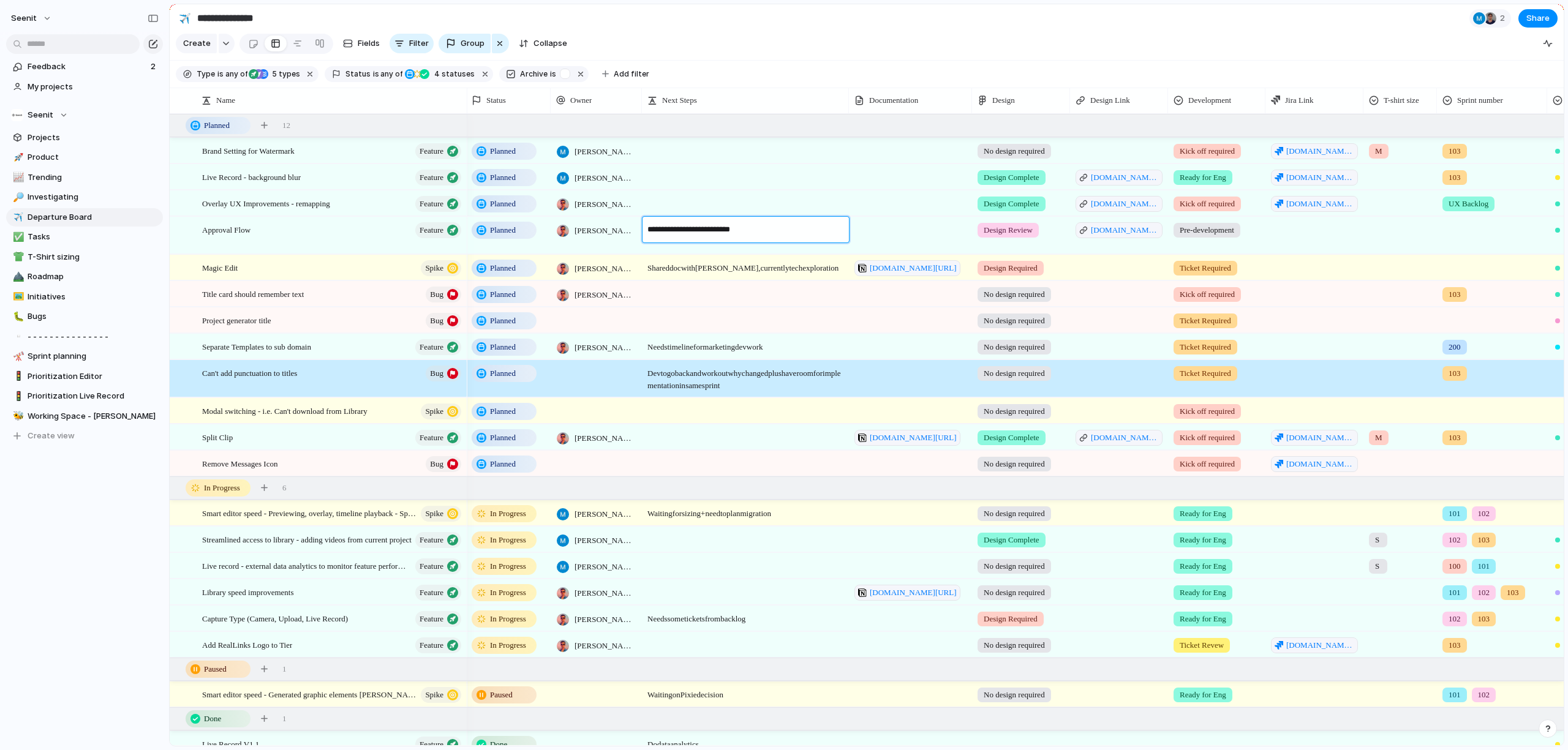 type on "**********" 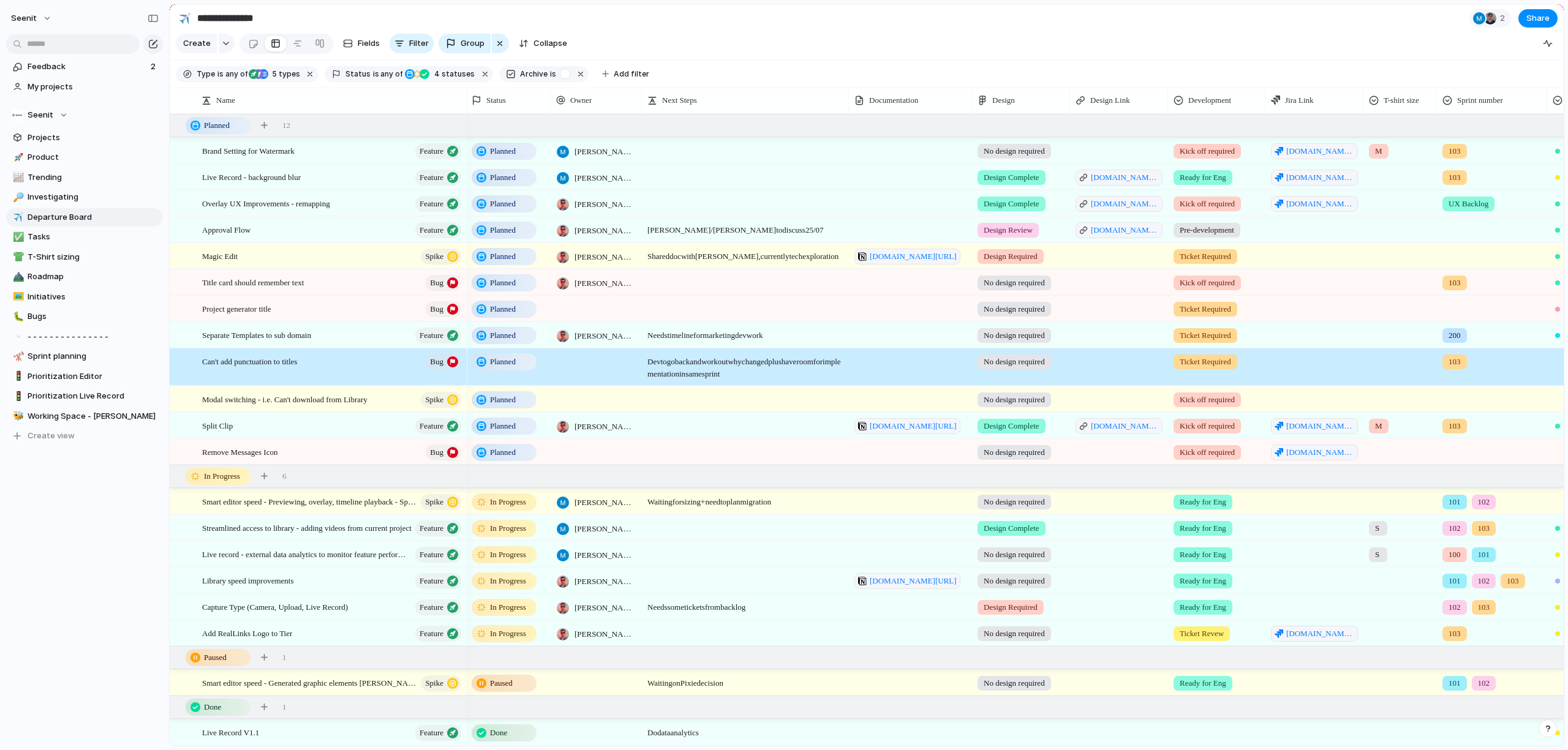 click on "Dev  to  go  back  and  work  out  why  changed  plus  have  room  for  implementation  in  same  sprint" at bounding box center [745, 364] 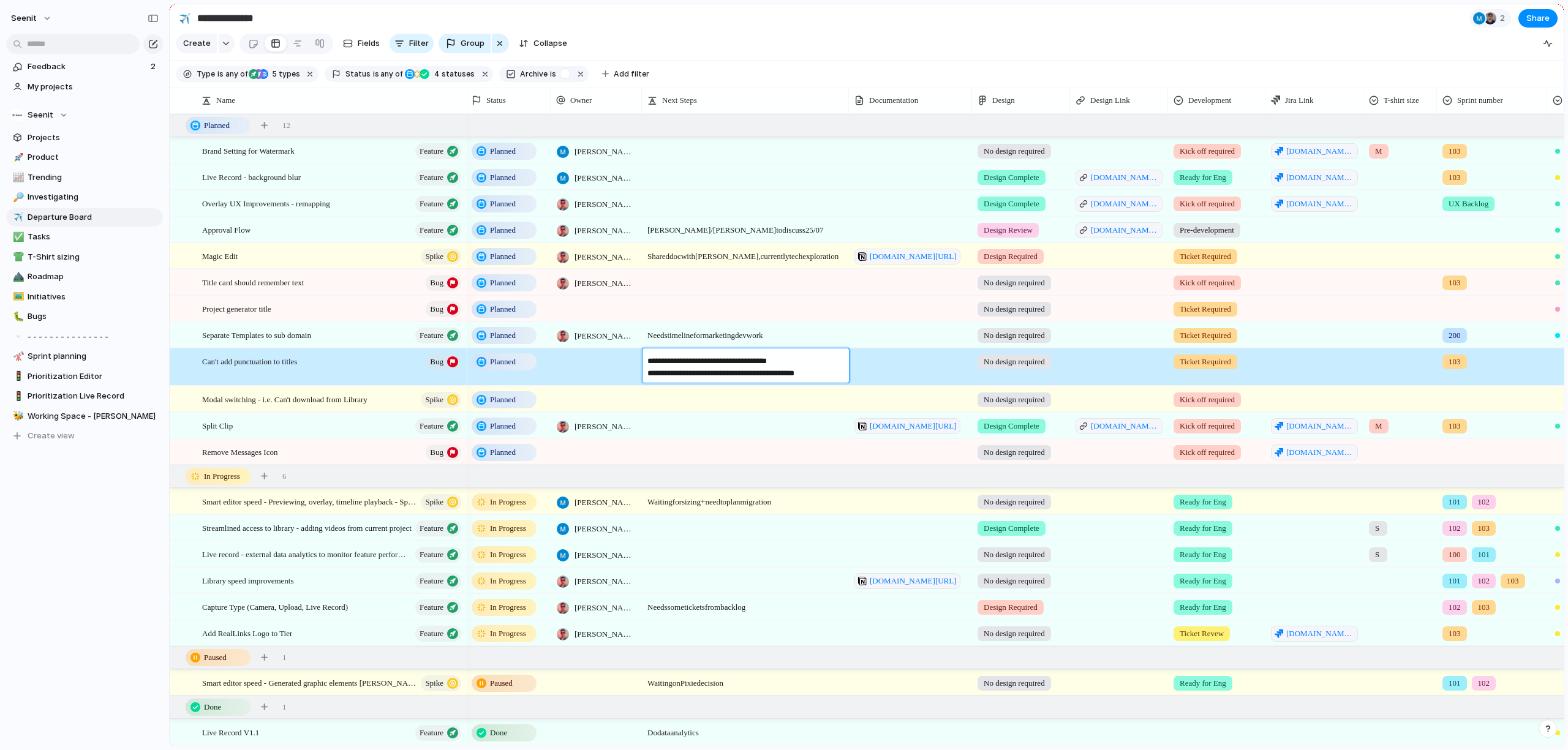 type 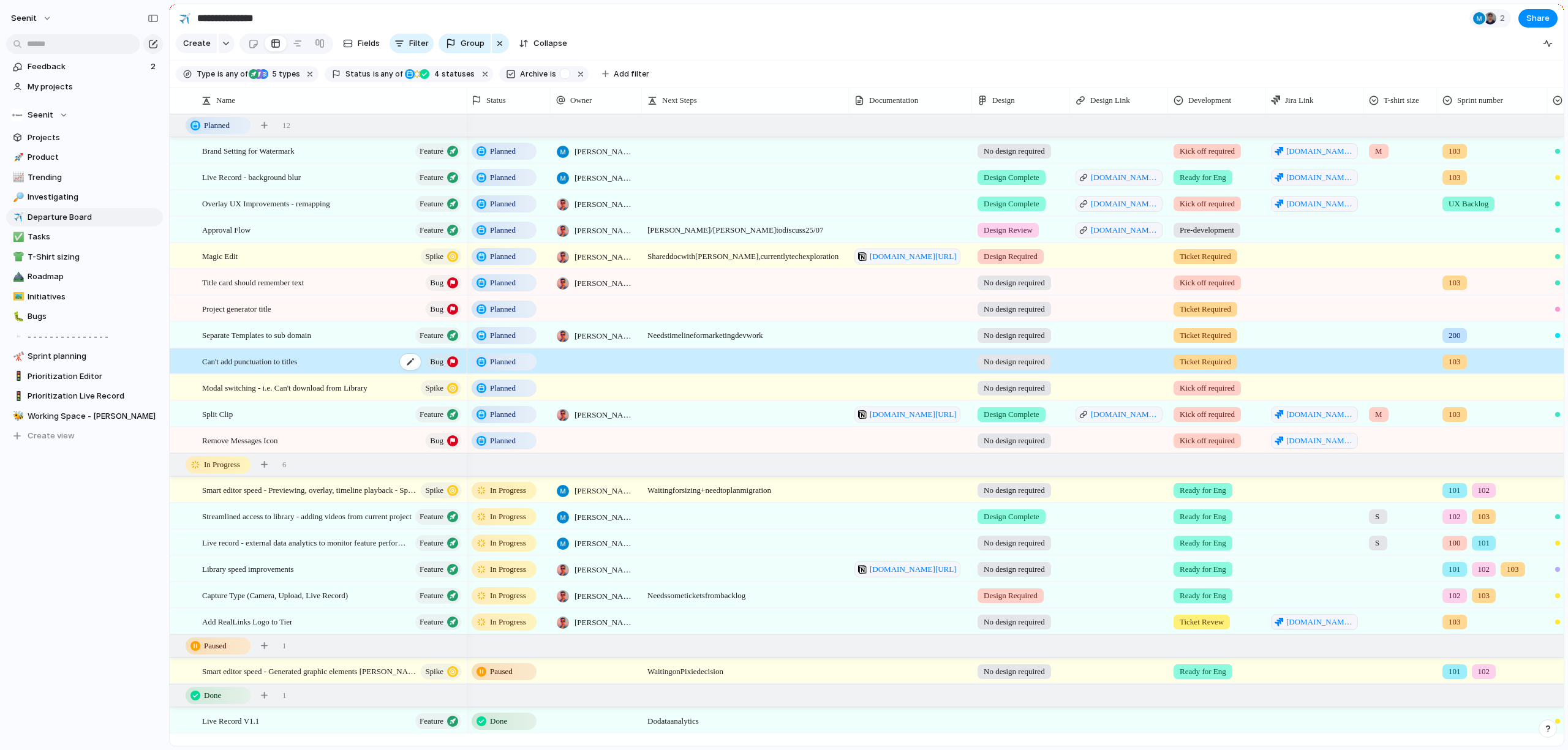click on "Can't add punctuation to titles Bug" at bounding box center [333, 361] 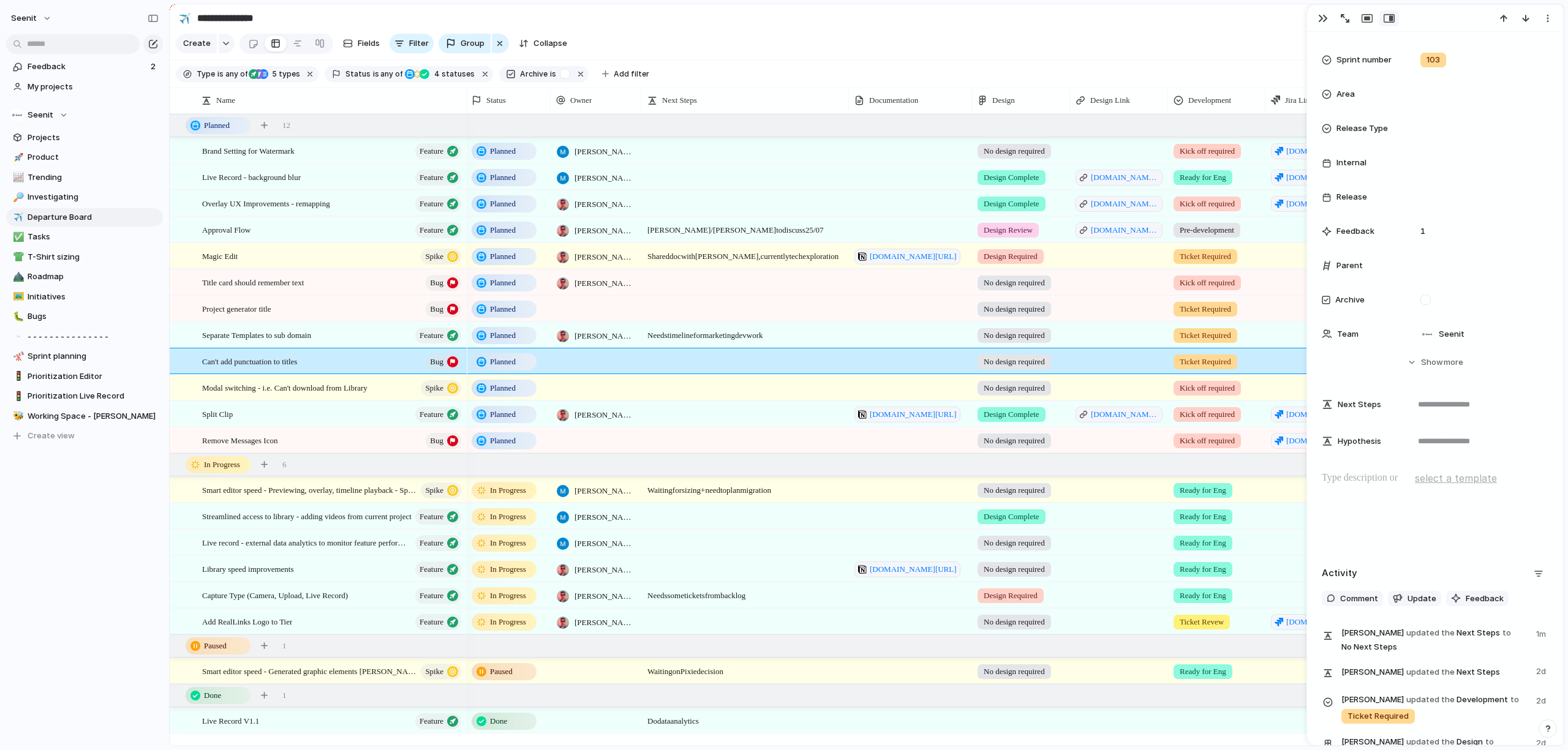 scroll, scrollTop: 582, scrollLeft: 0, axis: vertical 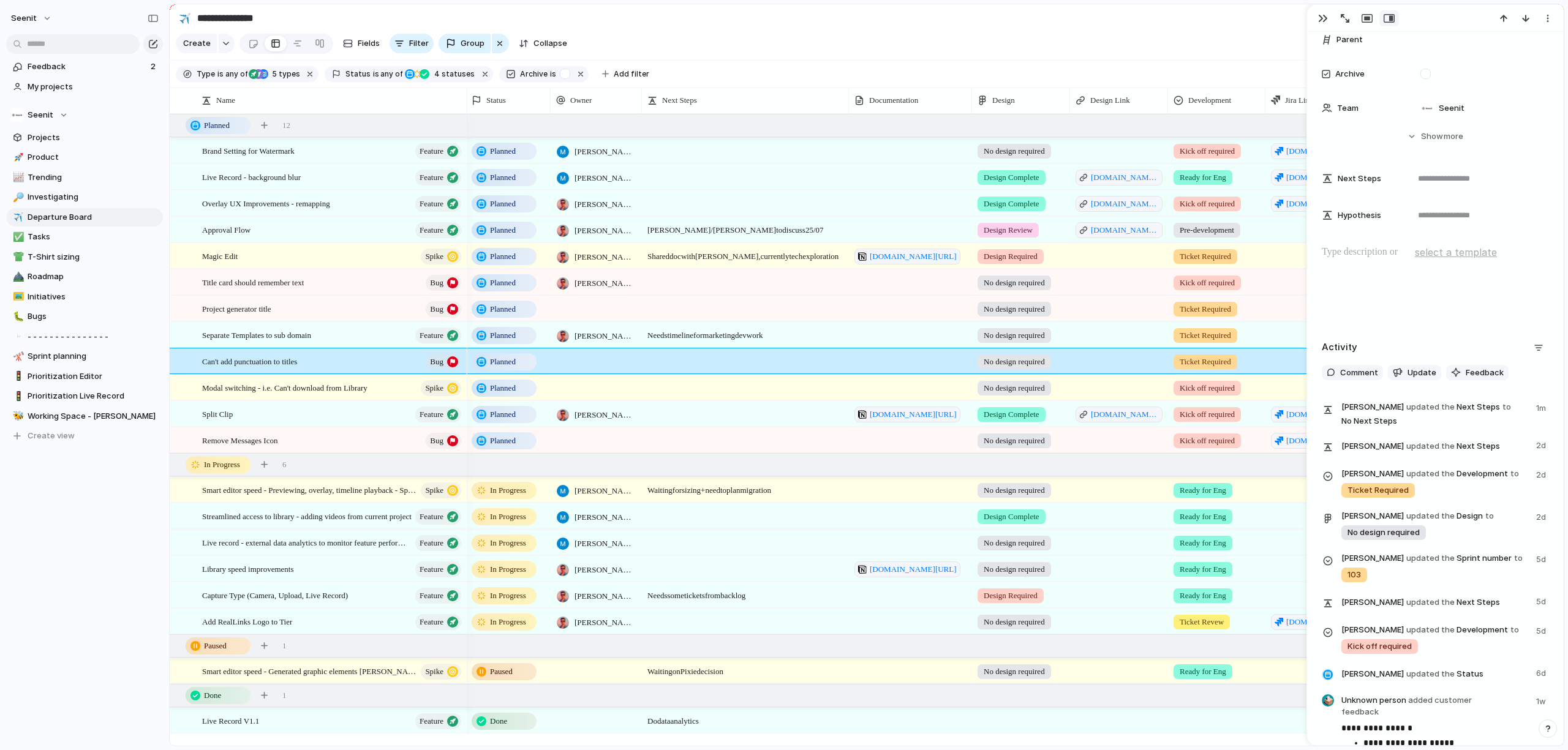 click at bounding box center (1435, 284) 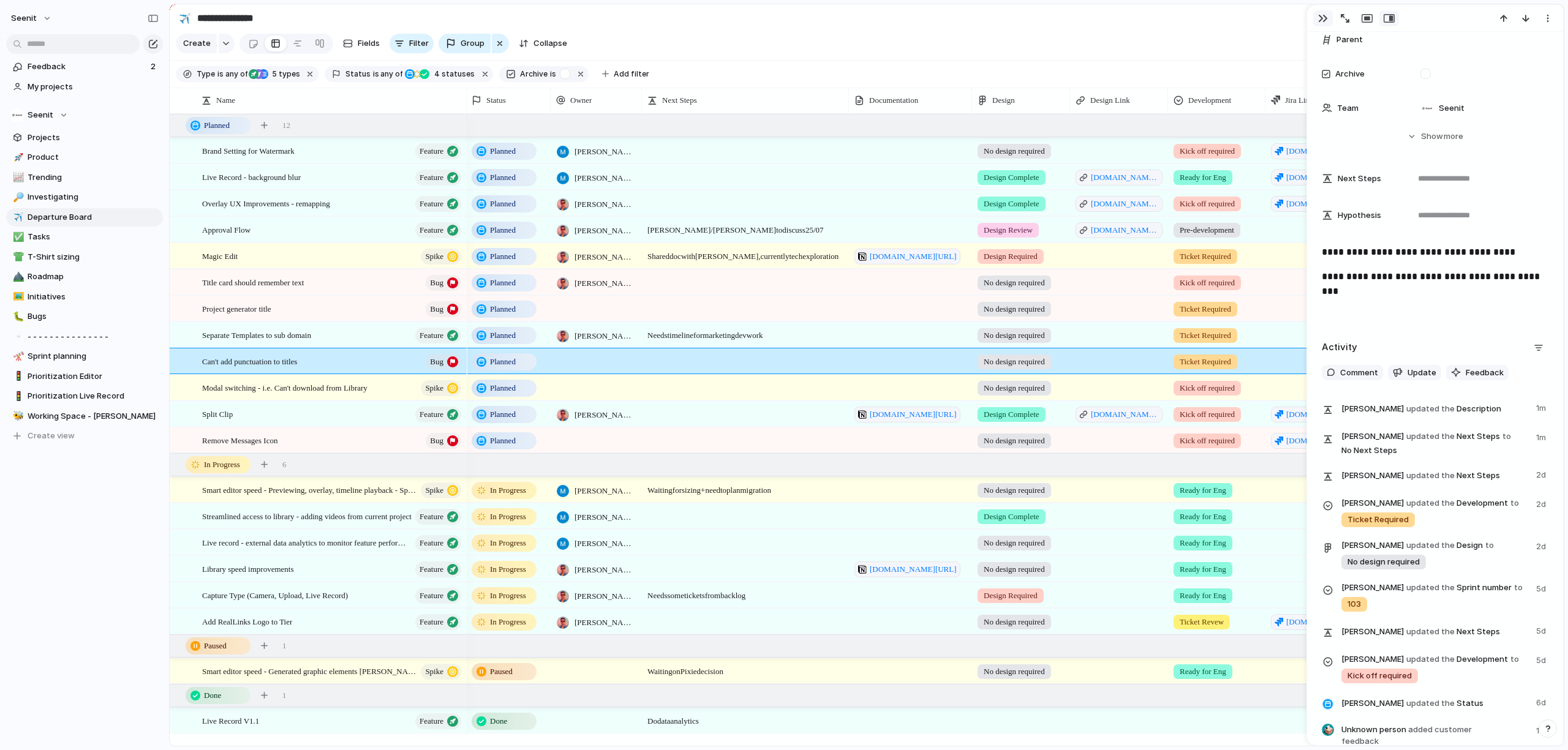 click at bounding box center (1323, 18) 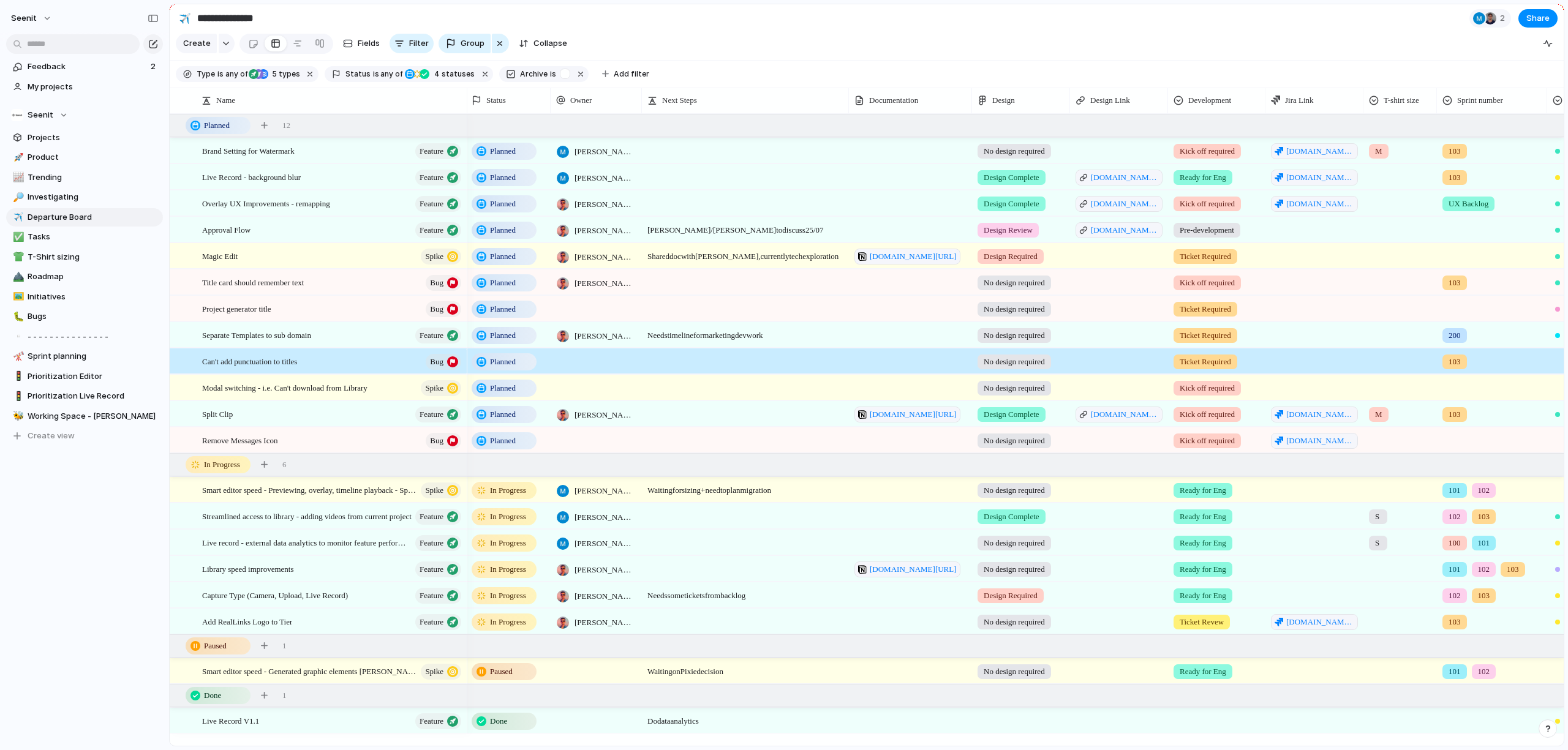 click at bounding box center [745, 352] 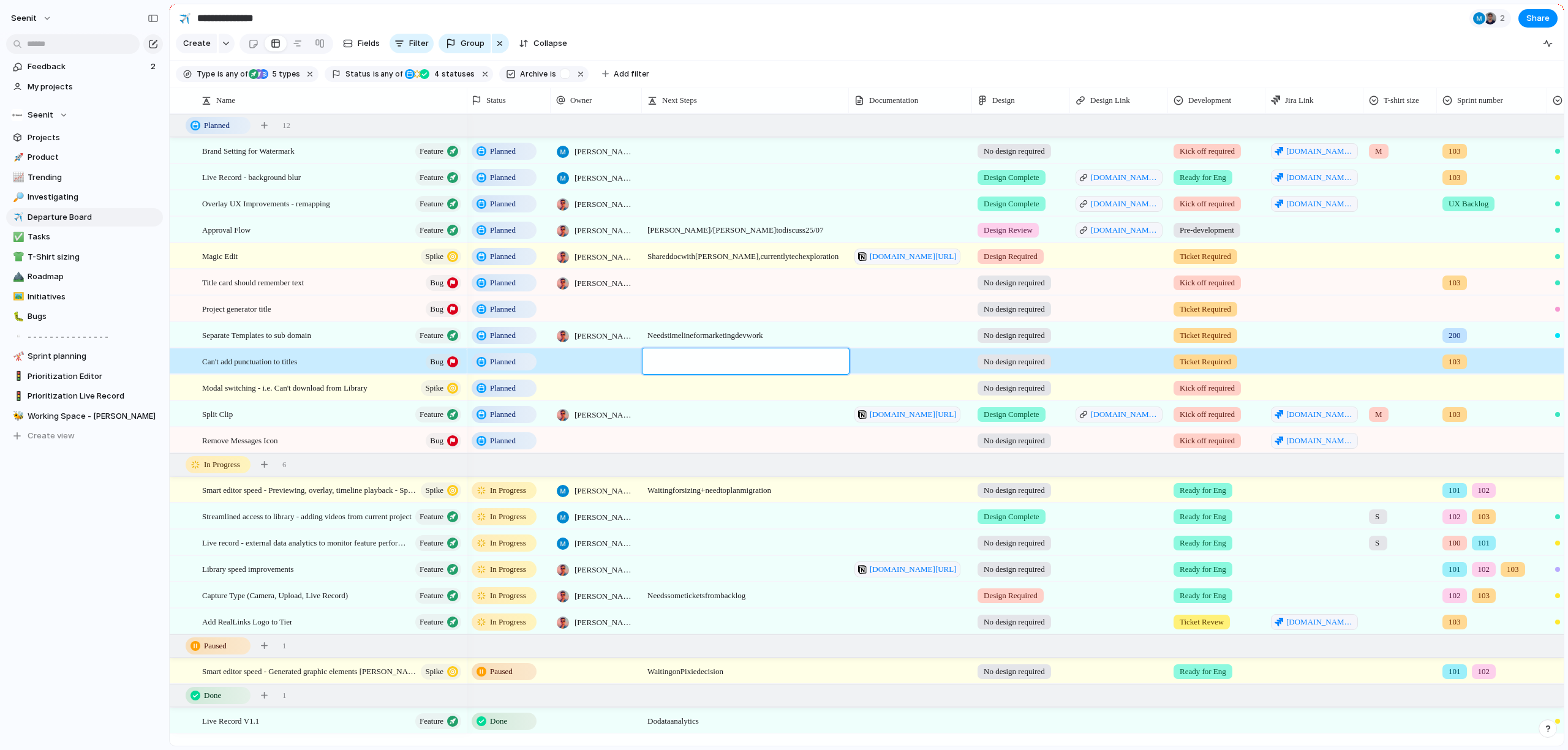 type on "*" 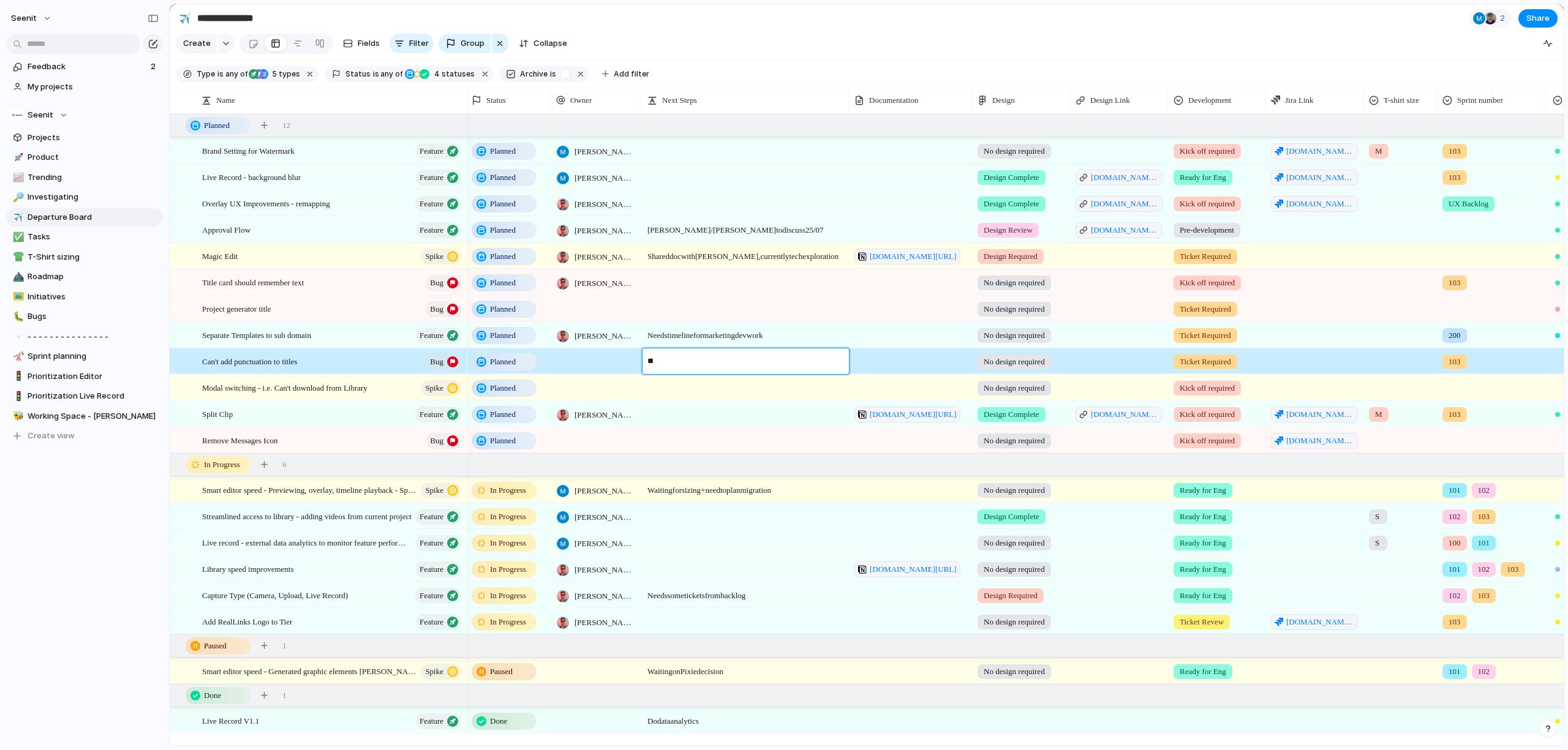 type on "*" 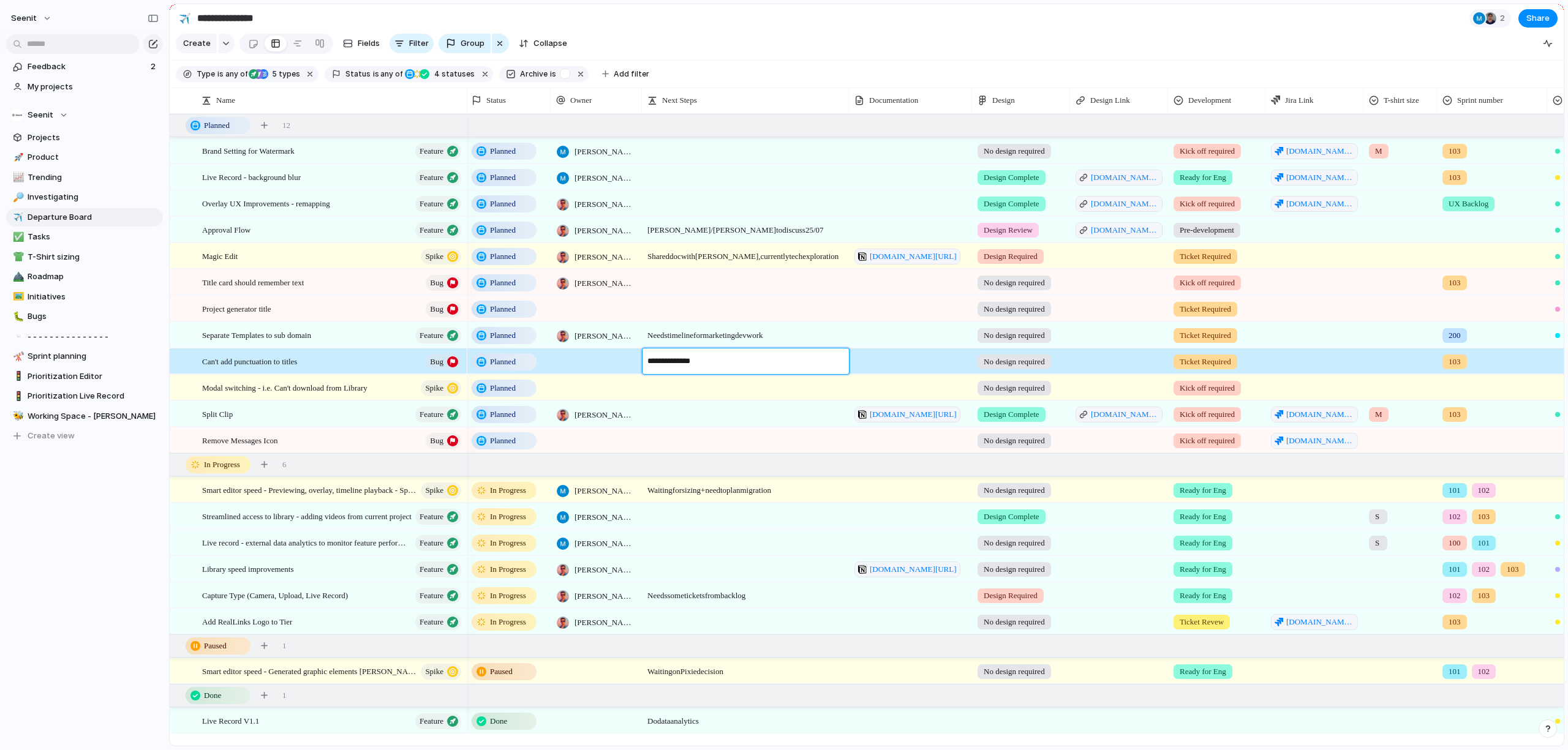 type on "**********" 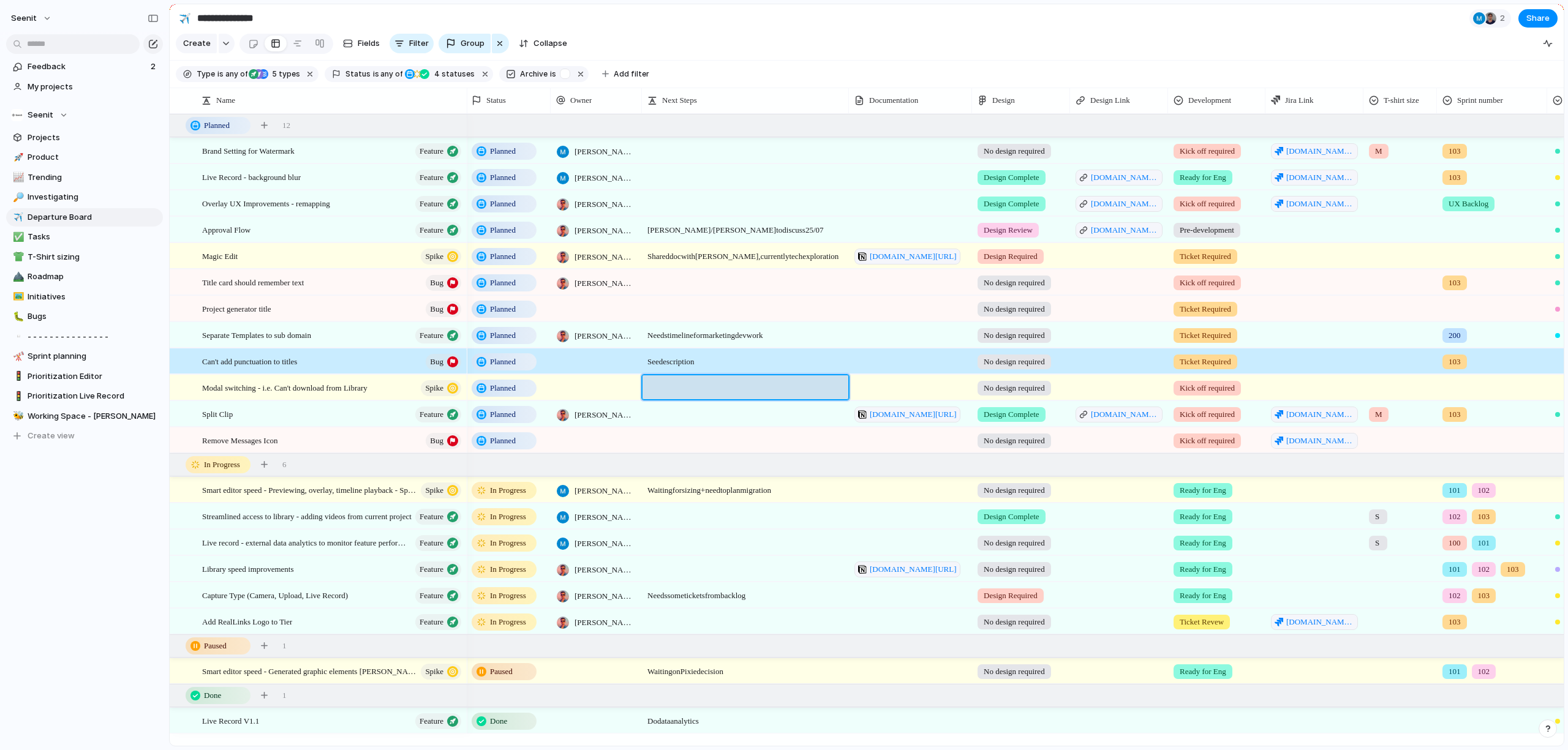 click on "Waiting  for  sizing  +  need  to  plan  migration" at bounding box center (745, 487) 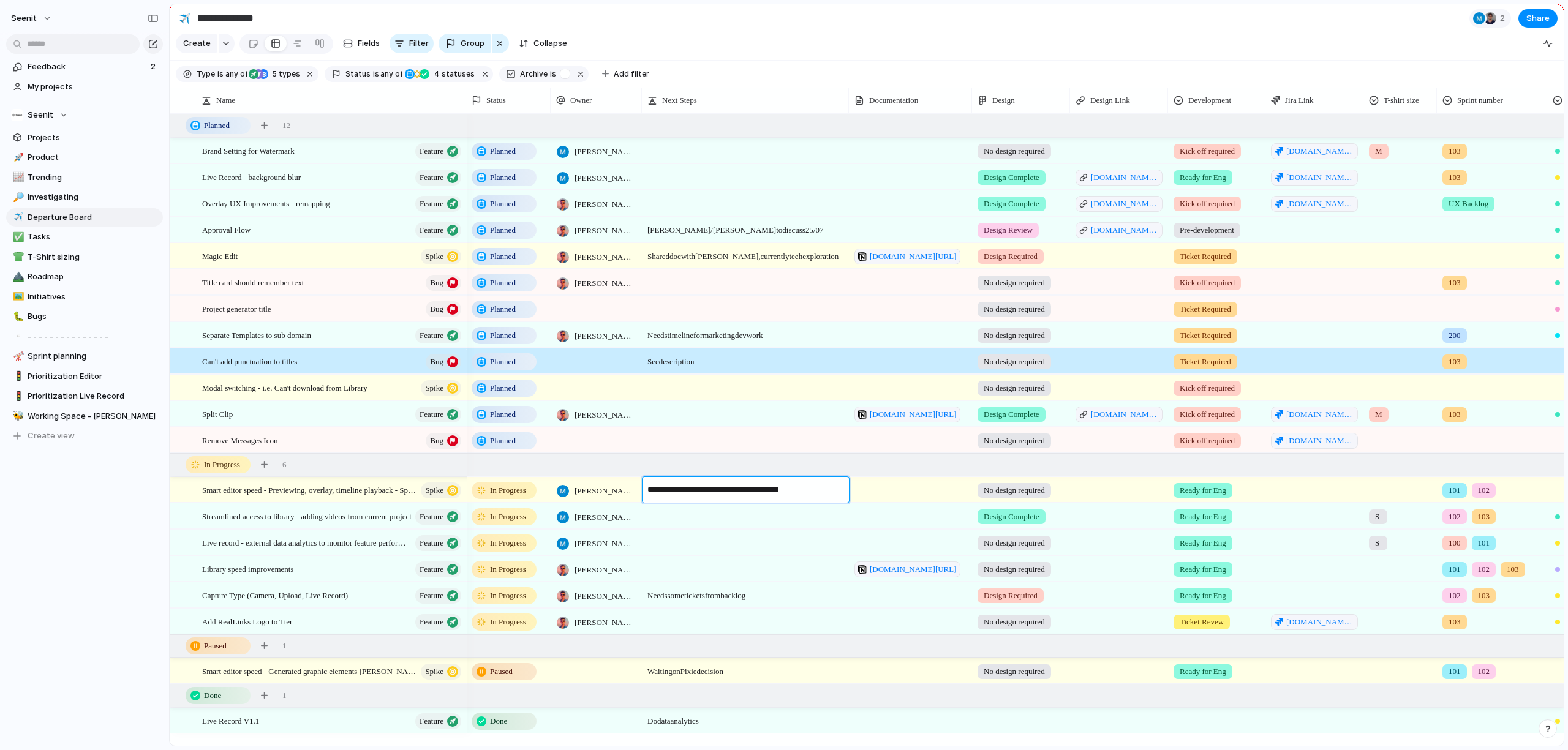 click on "**********" at bounding box center (746, 491) 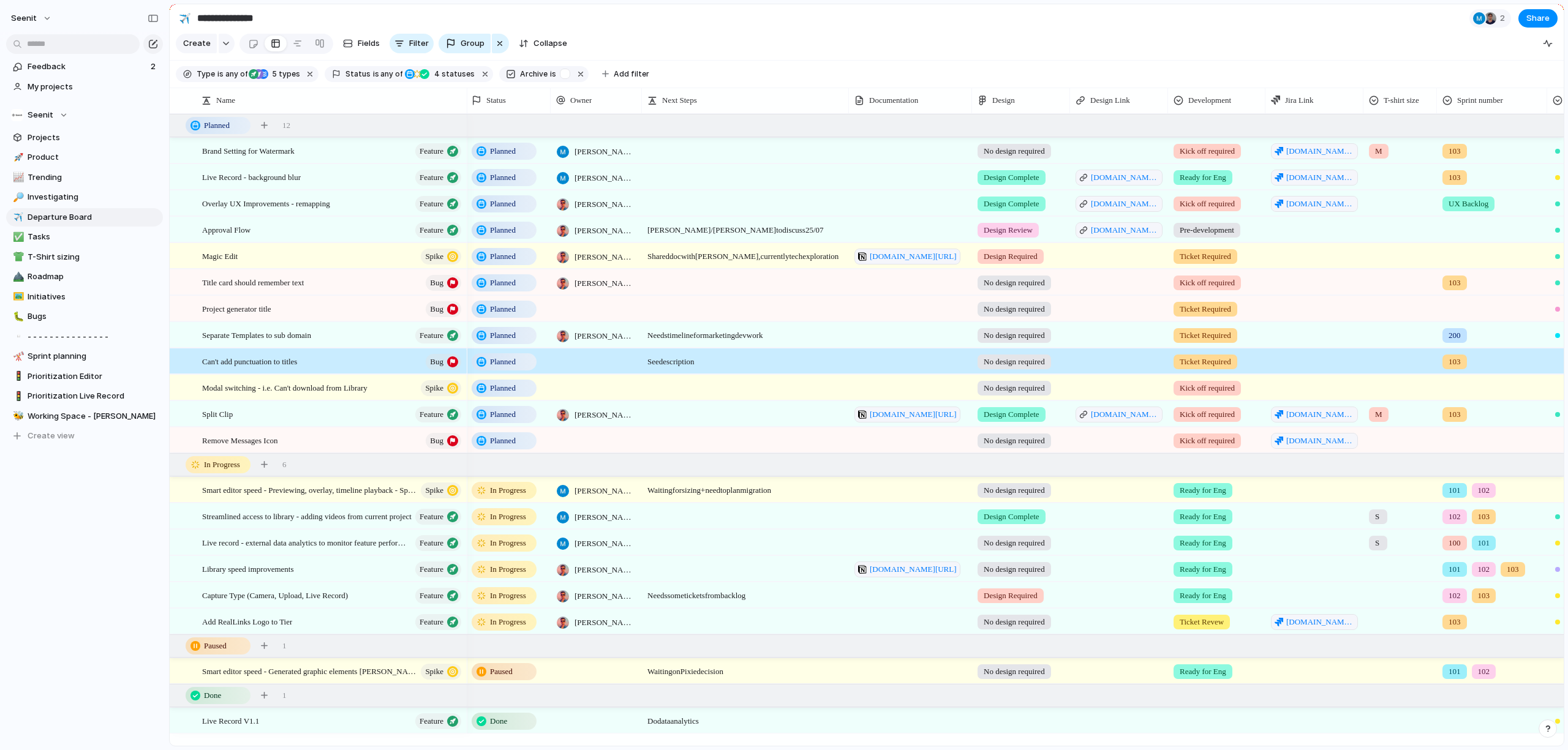 click on "Needs  some  tickets  from  backlog" at bounding box center (745, 592) 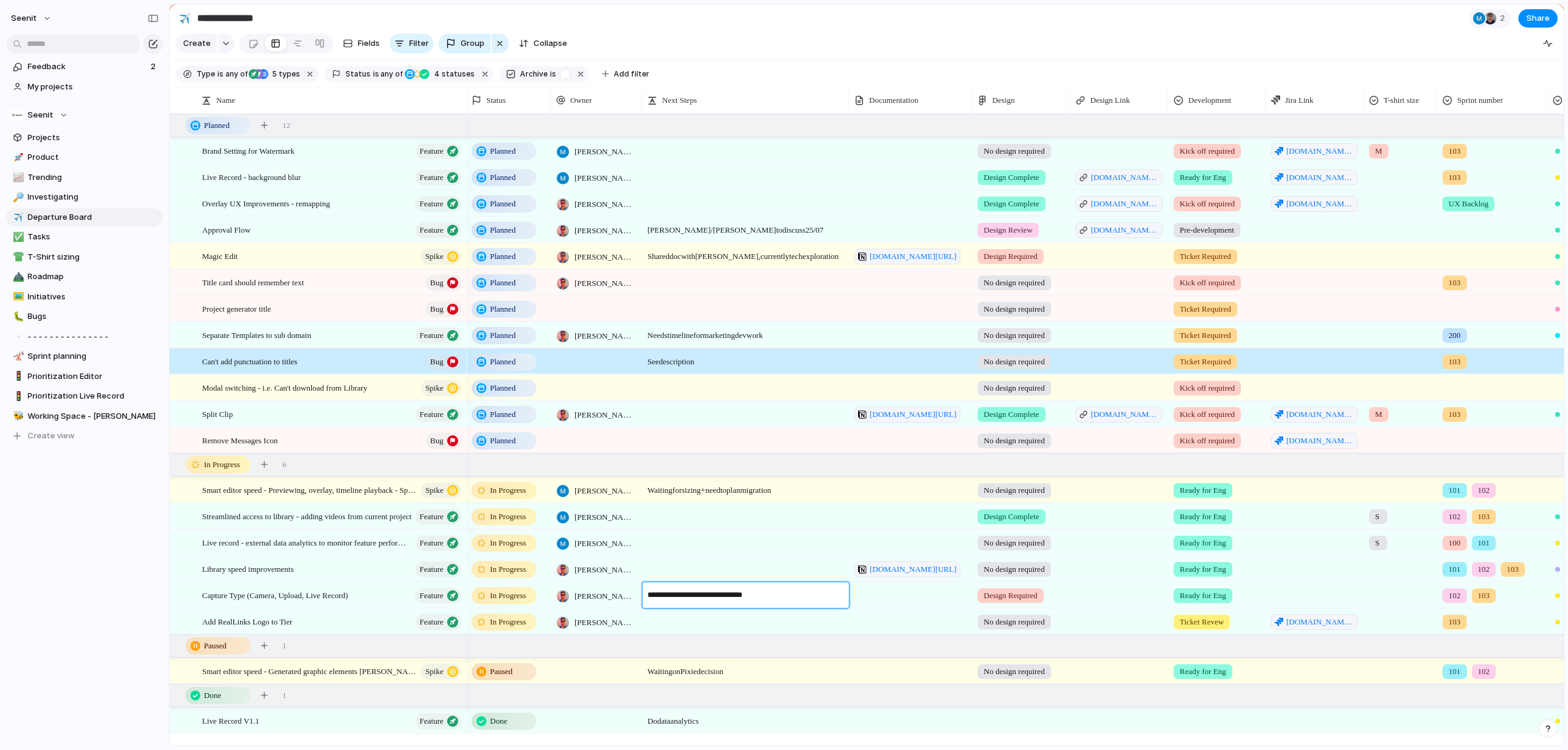 click on "**********" at bounding box center [746, 596] 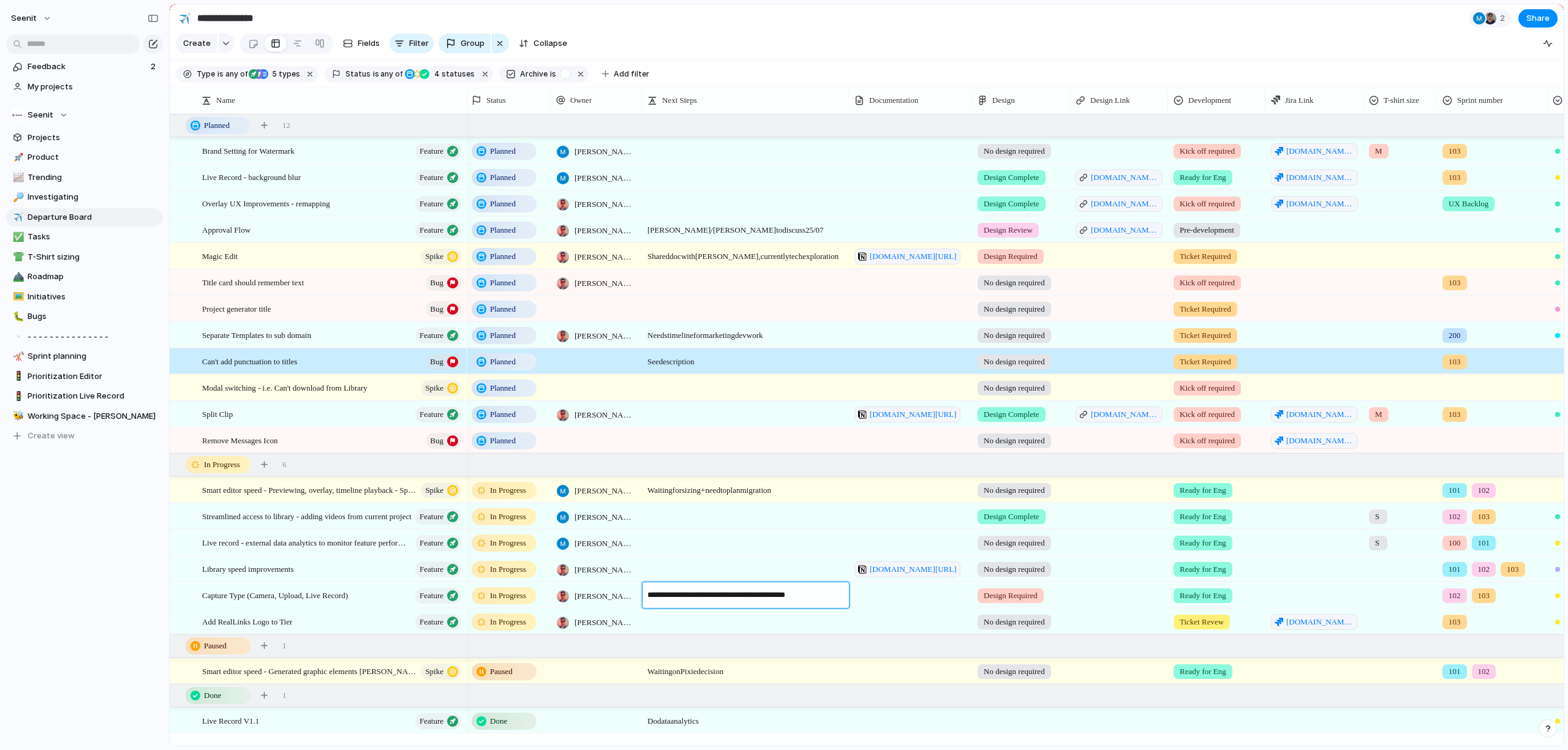 type on "**********" 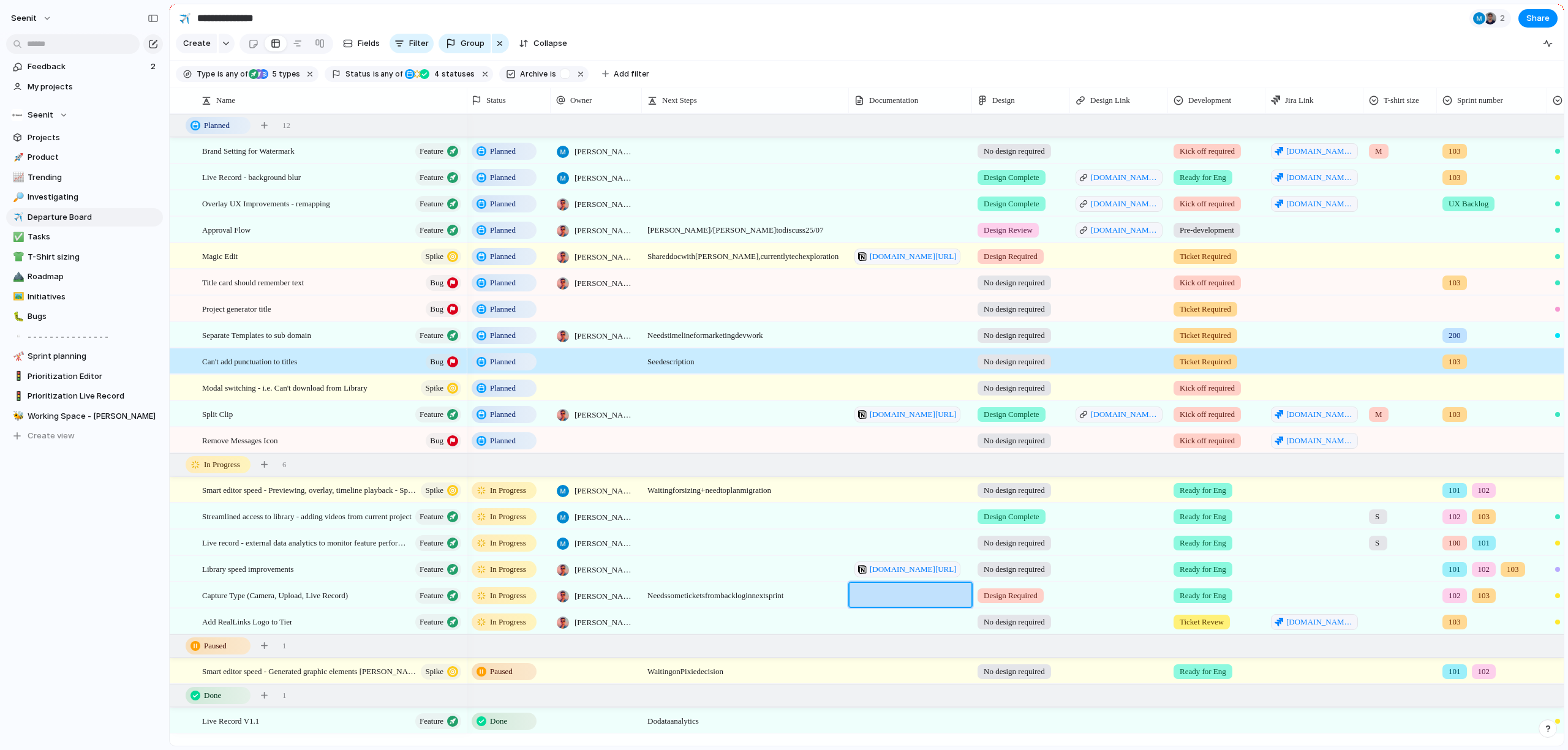 click at bounding box center [745, 302] 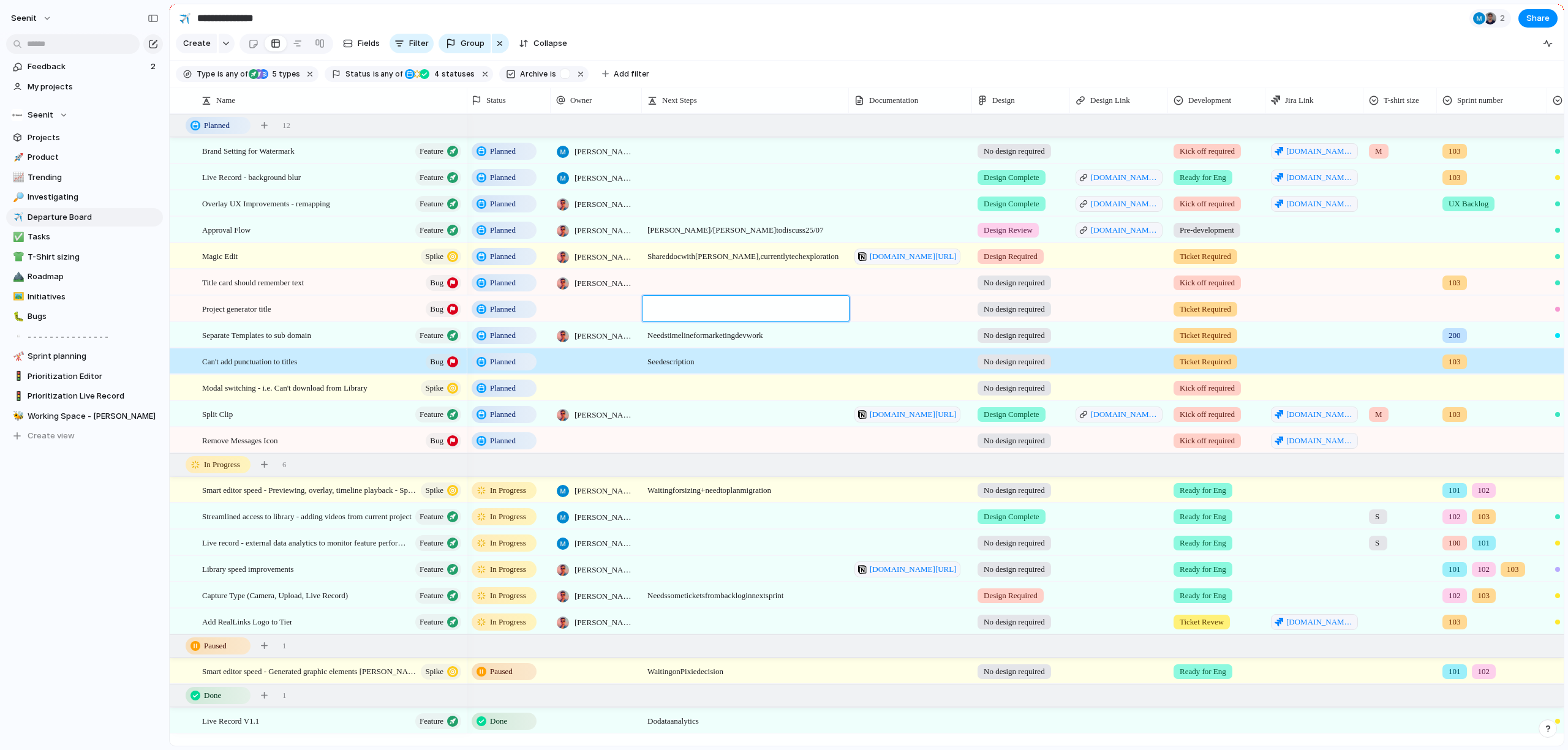 click at bounding box center (746, 310) 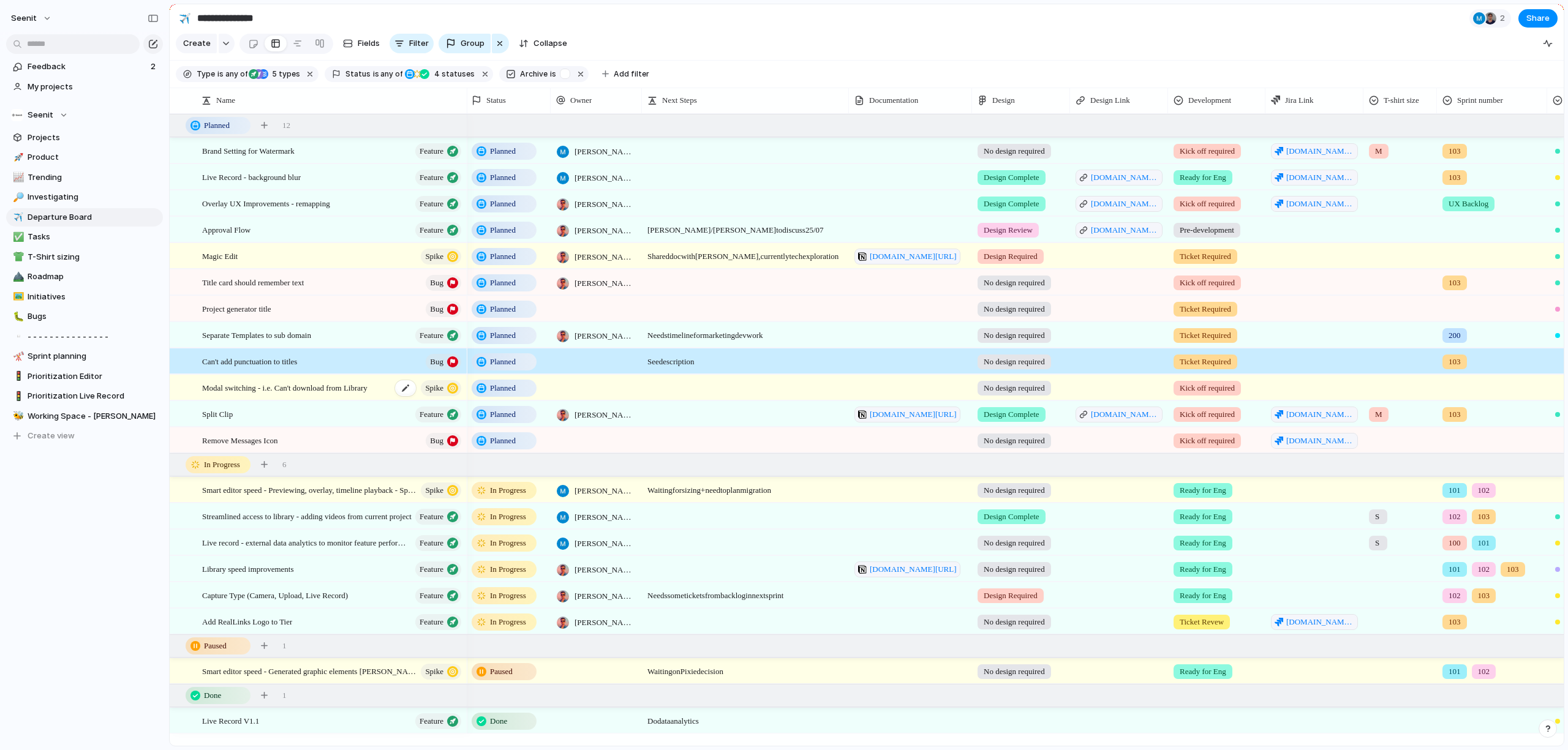click on "Spike" at bounding box center (434, 388) 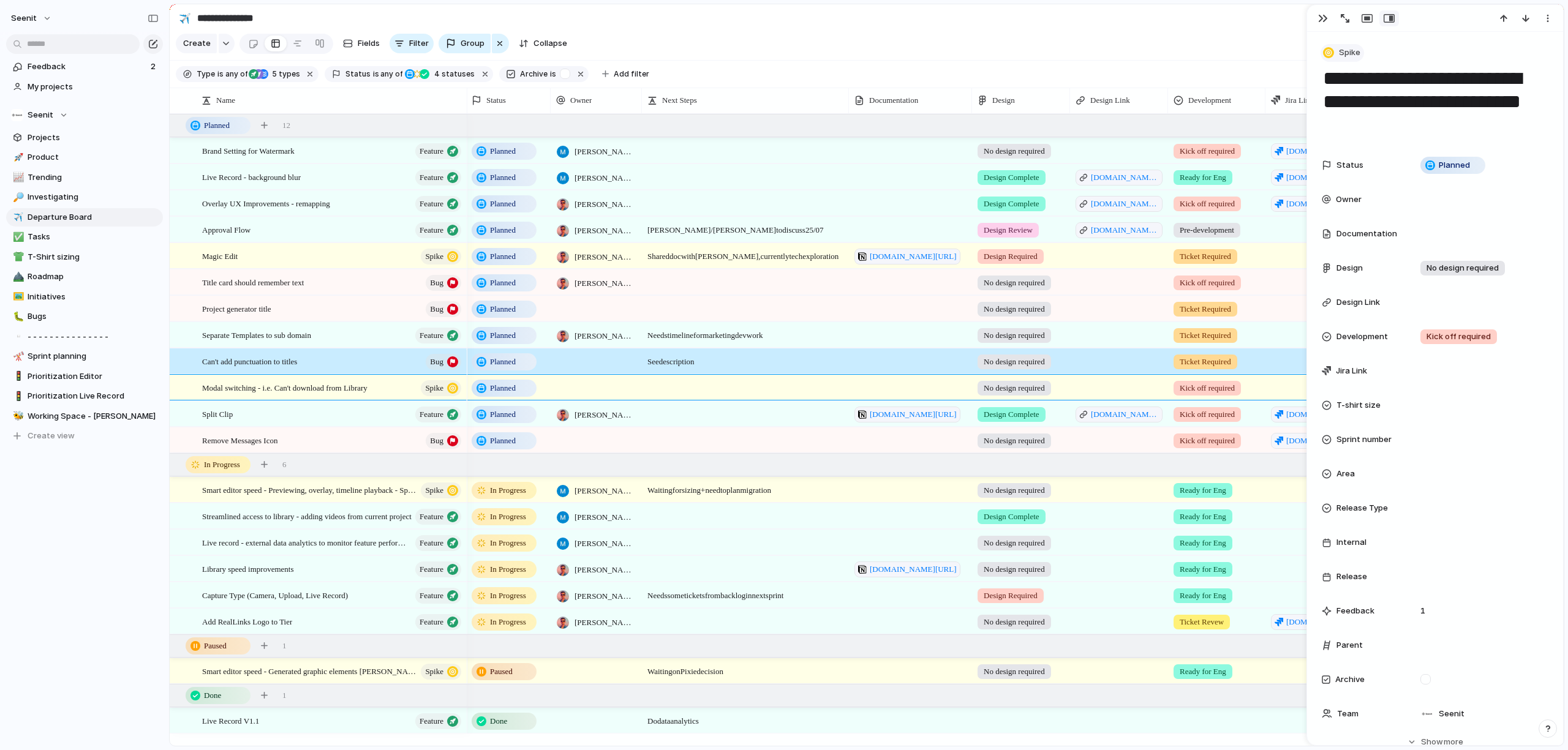 click on "Spike" at bounding box center [1349, 53] 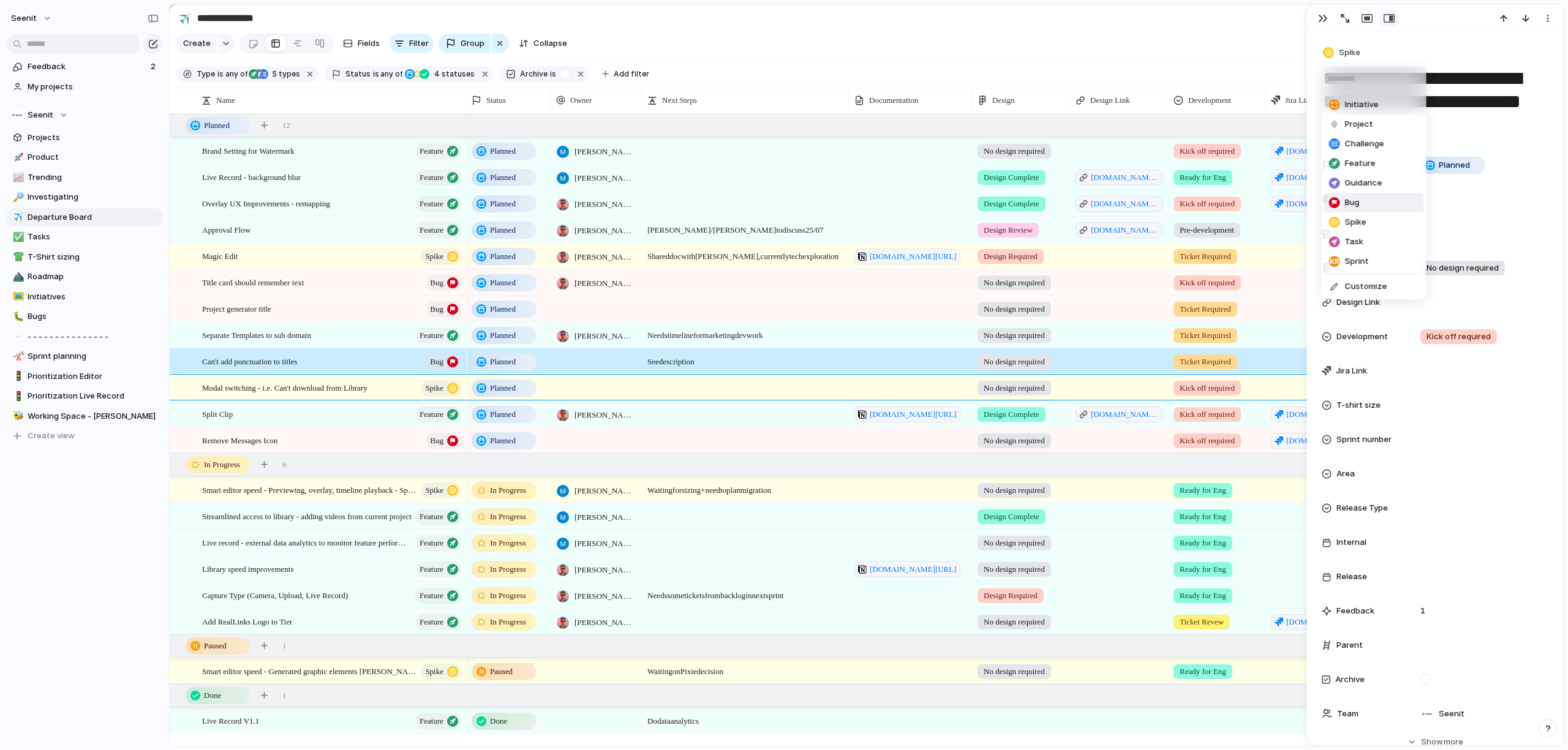 click on "Bug" at bounding box center [1352, 203] 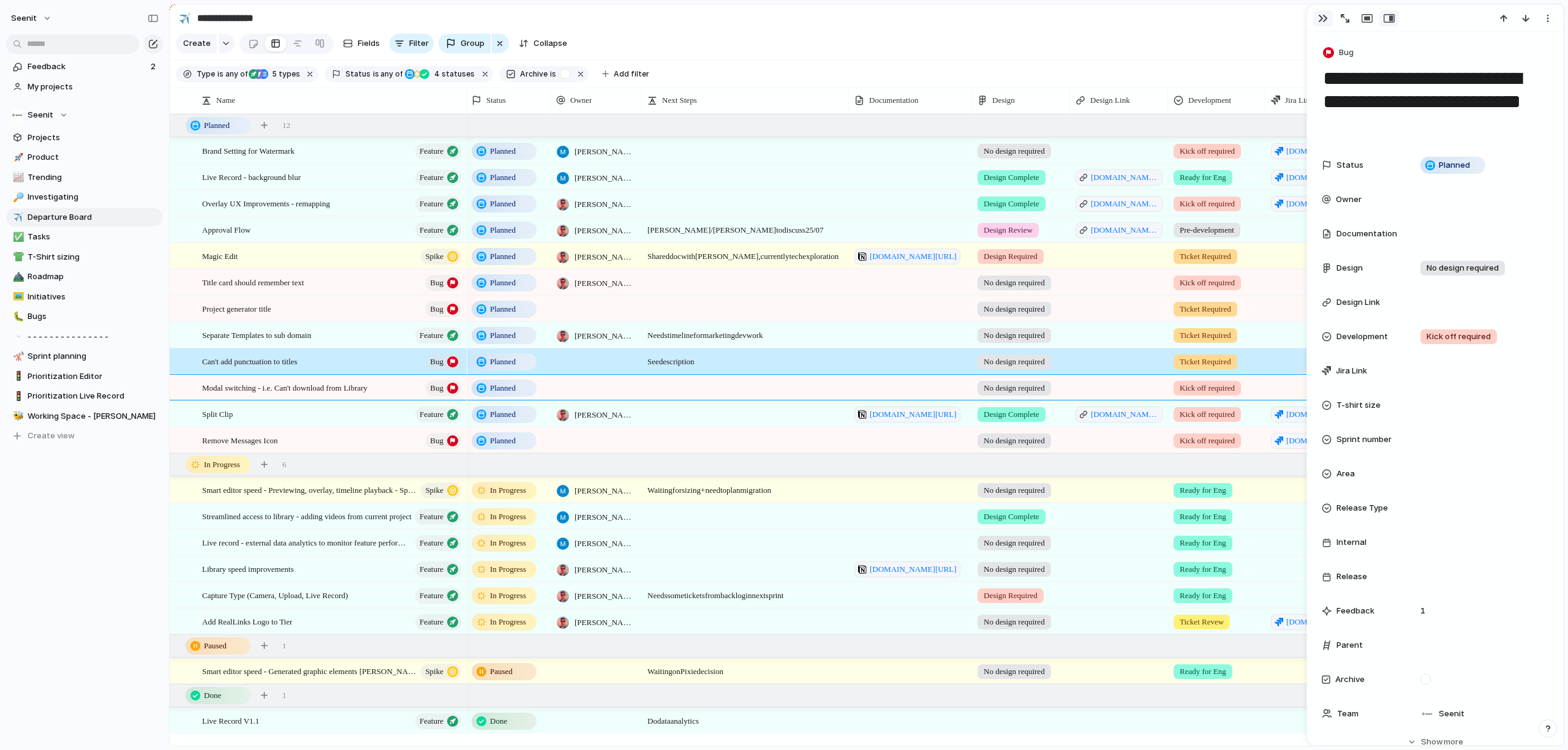 click at bounding box center [1323, 18] 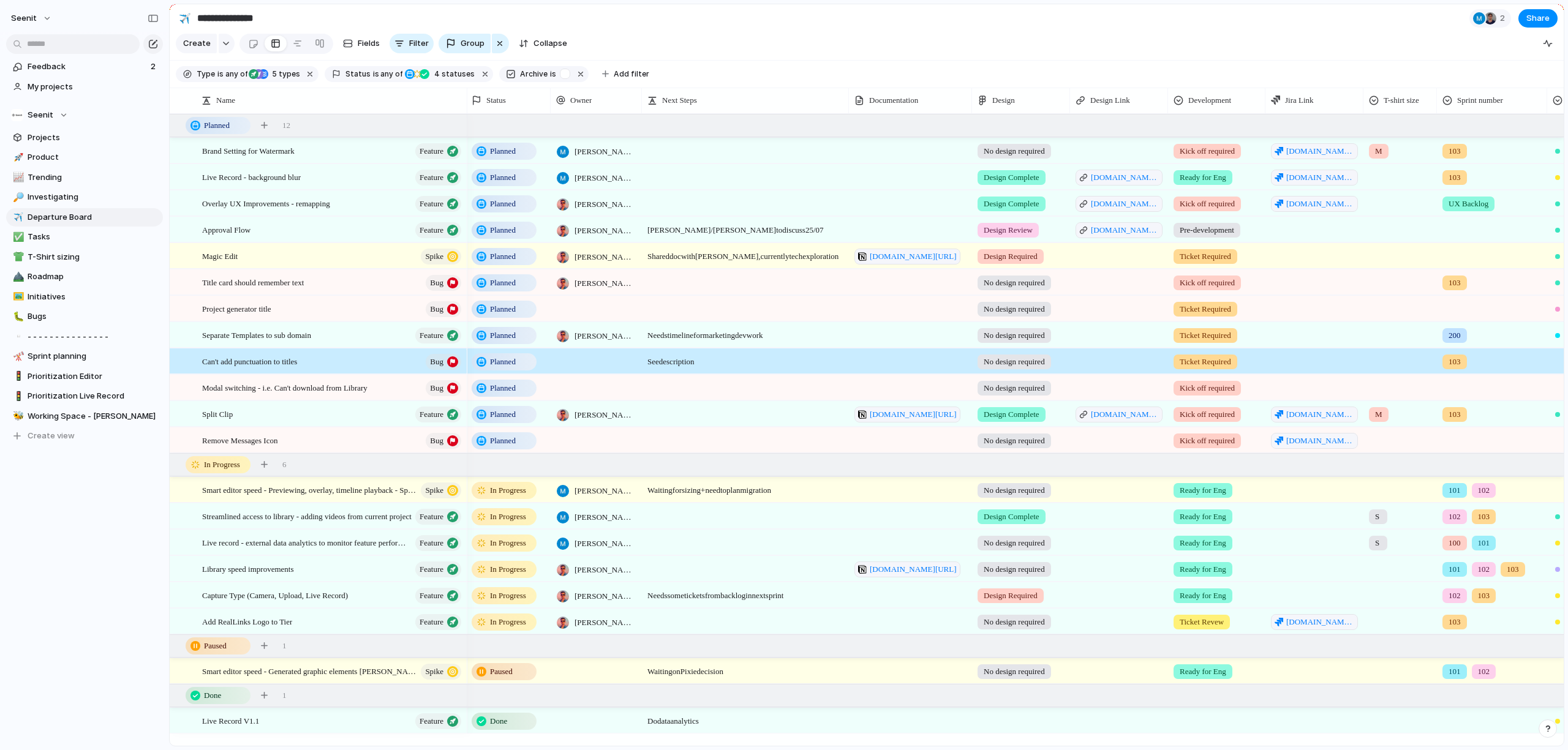 click on "Create Fields Filter Group Zoom Collapse" at bounding box center [867, 46] 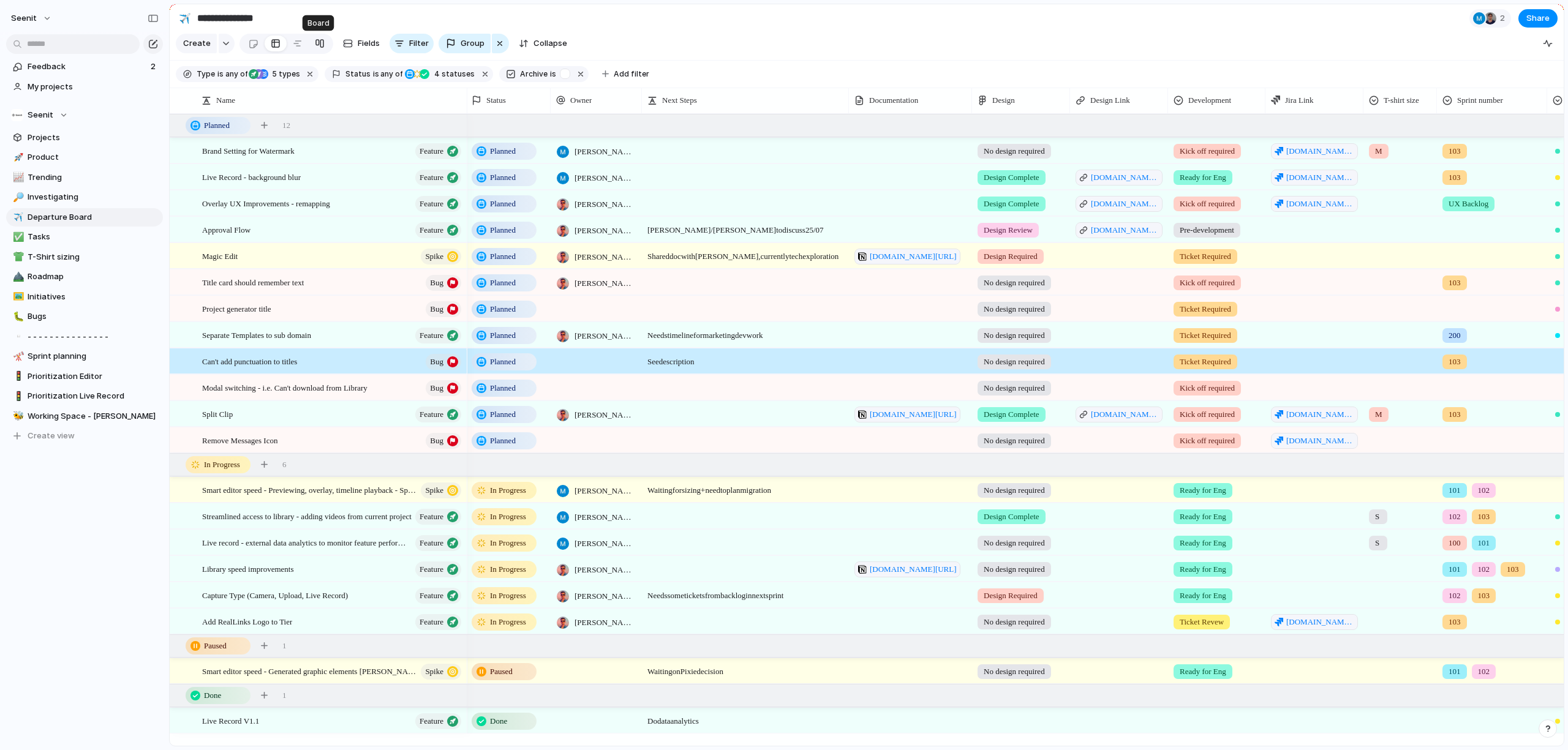 click at bounding box center [320, 43] 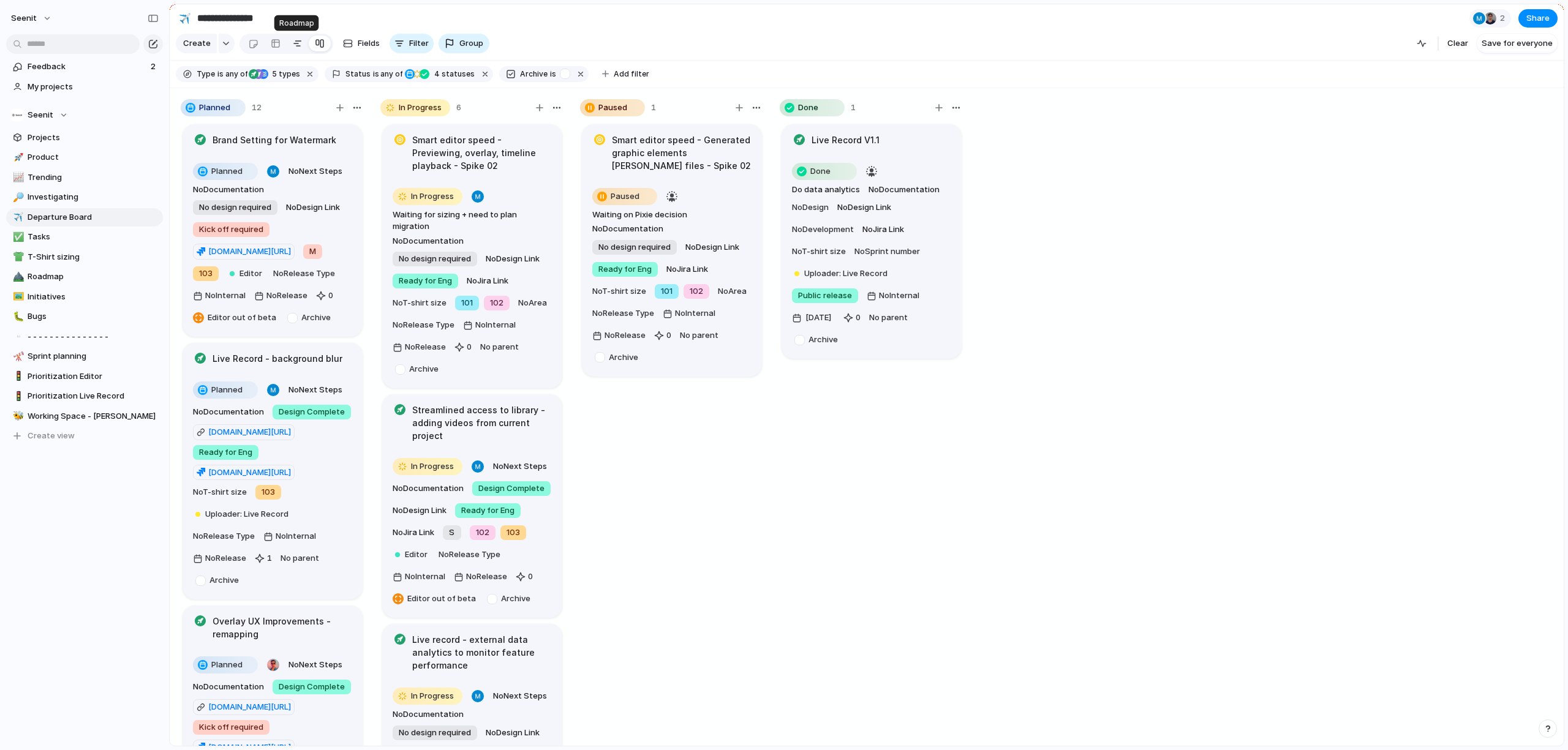 click at bounding box center (298, 43) 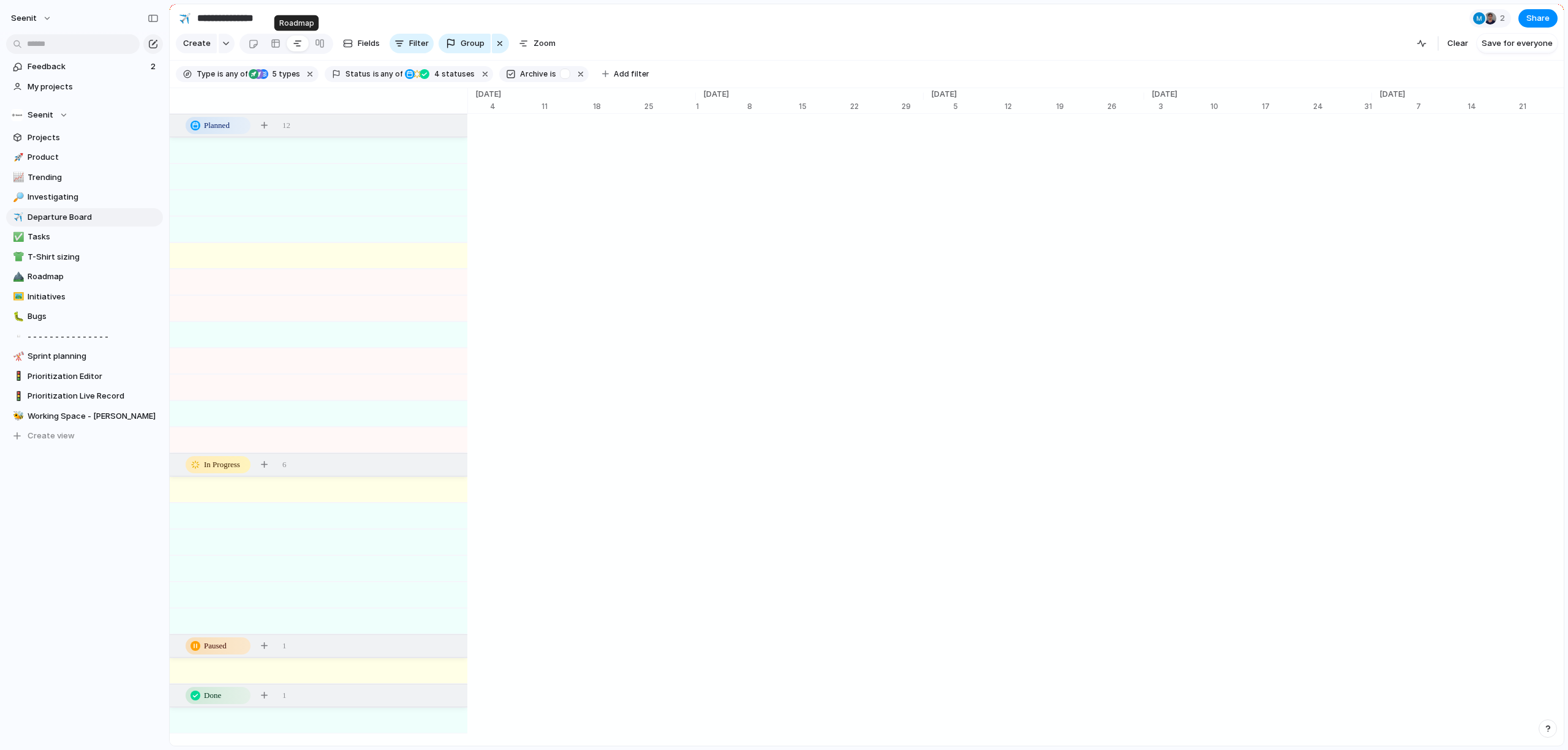 scroll, scrollTop: 0, scrollLeft: 7677, axis: horizontal 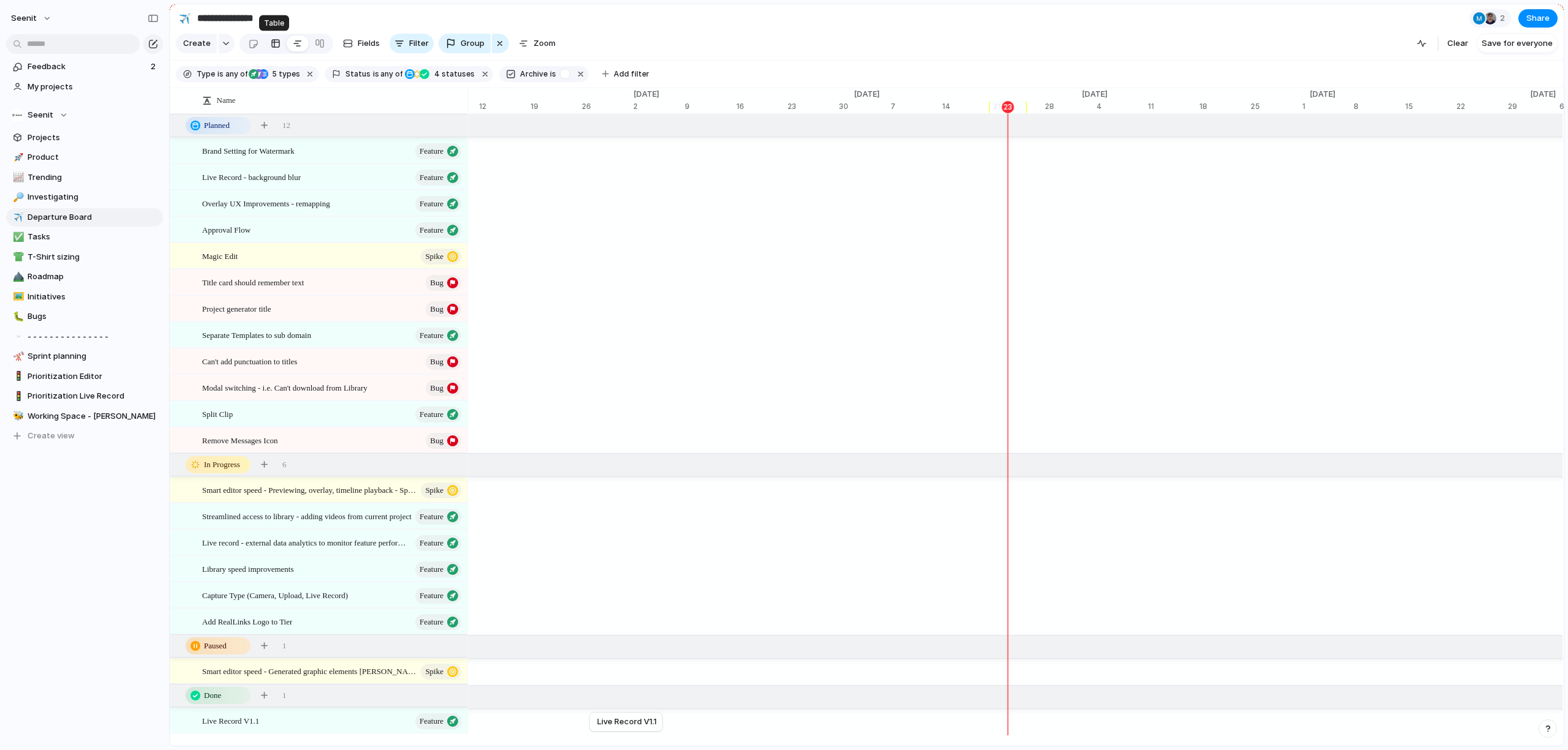 click at bounding box center [276, 43] 